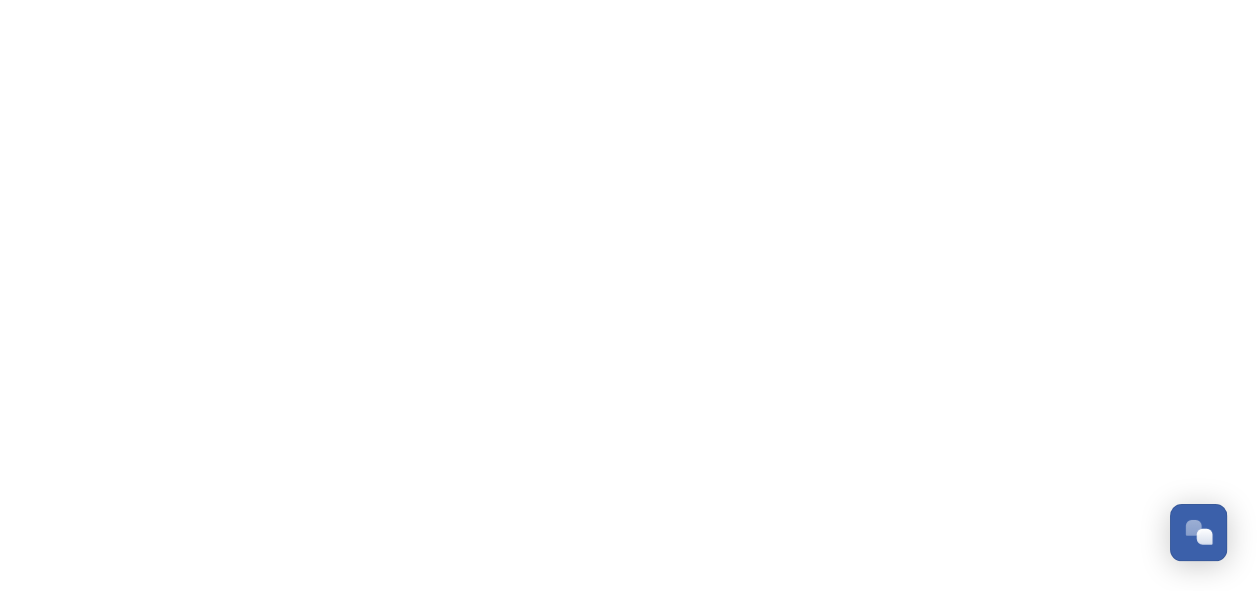 scroll, scrollTop: 0, scrollLeft: 0, axis: both 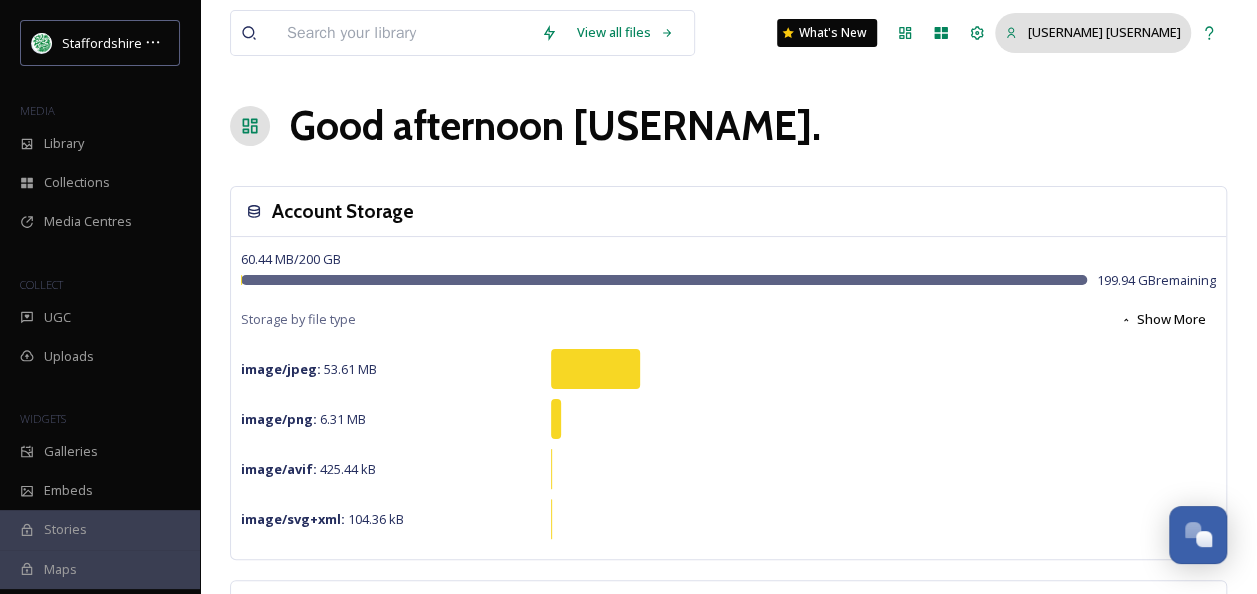 click on "[USERNAME] [USERNAME]" at bounding box center [1104, 32] 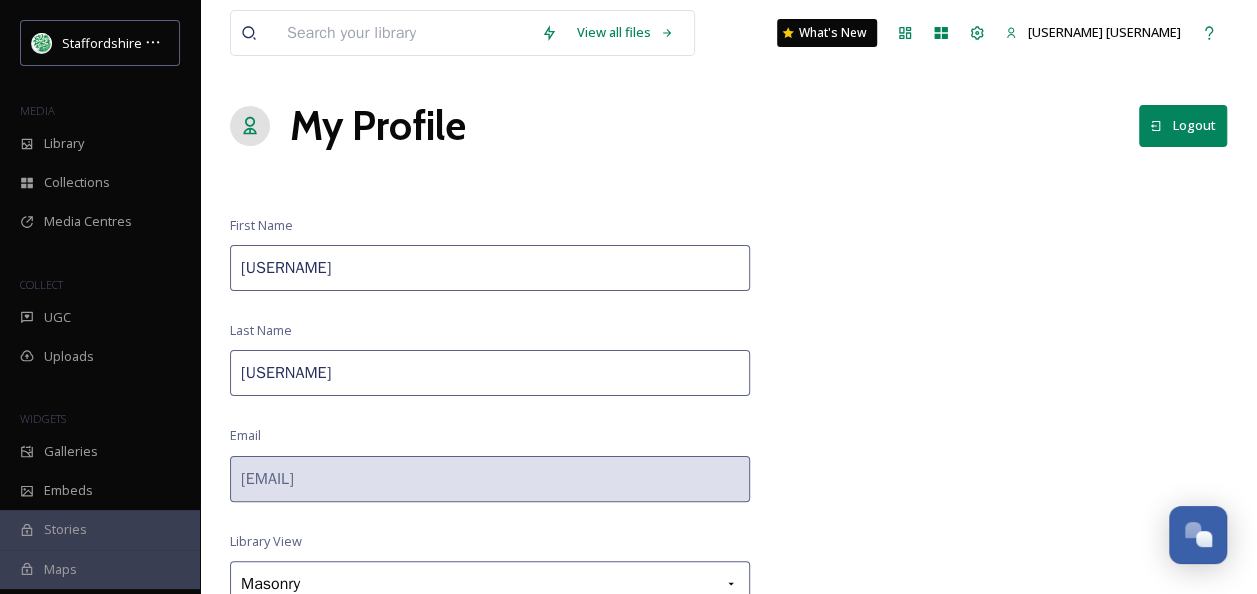scroll, scrollTop: 80, scrollLeft: 0, axis: vertical 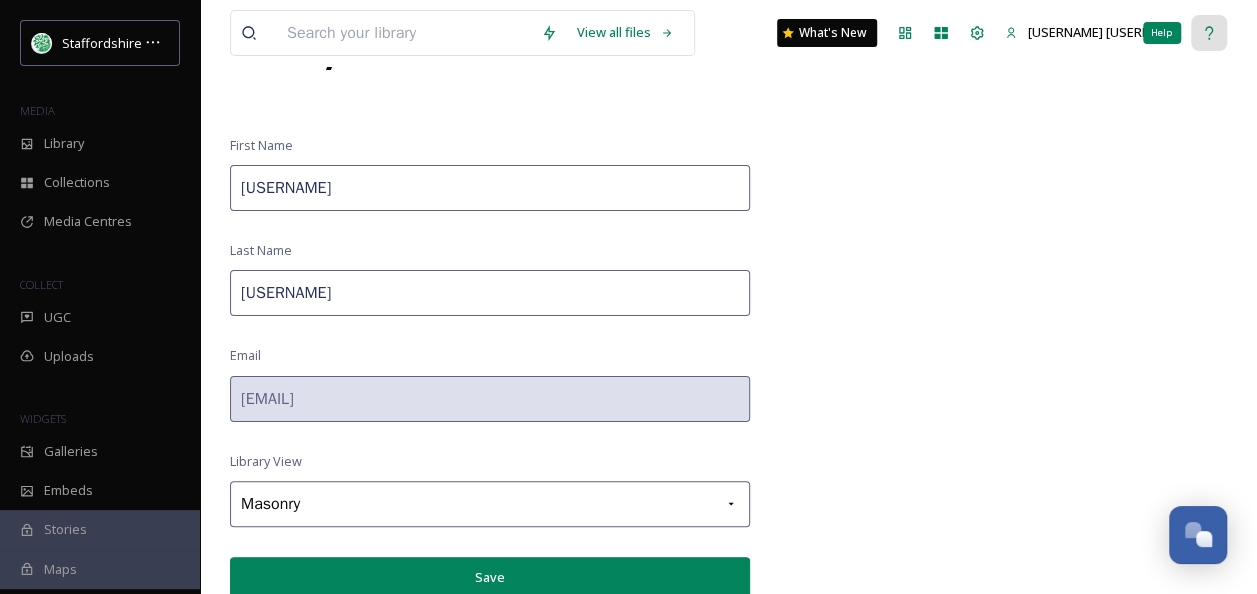 click 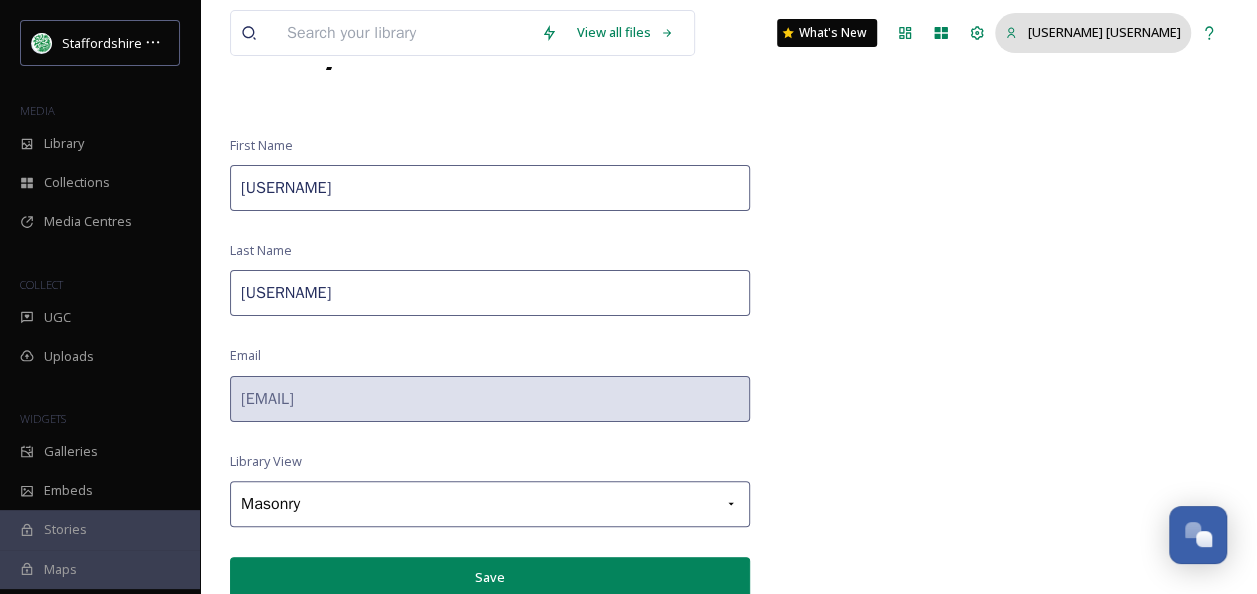 click on "[USERNAME] [USERNAME]" at bounding box center [1093, 32] 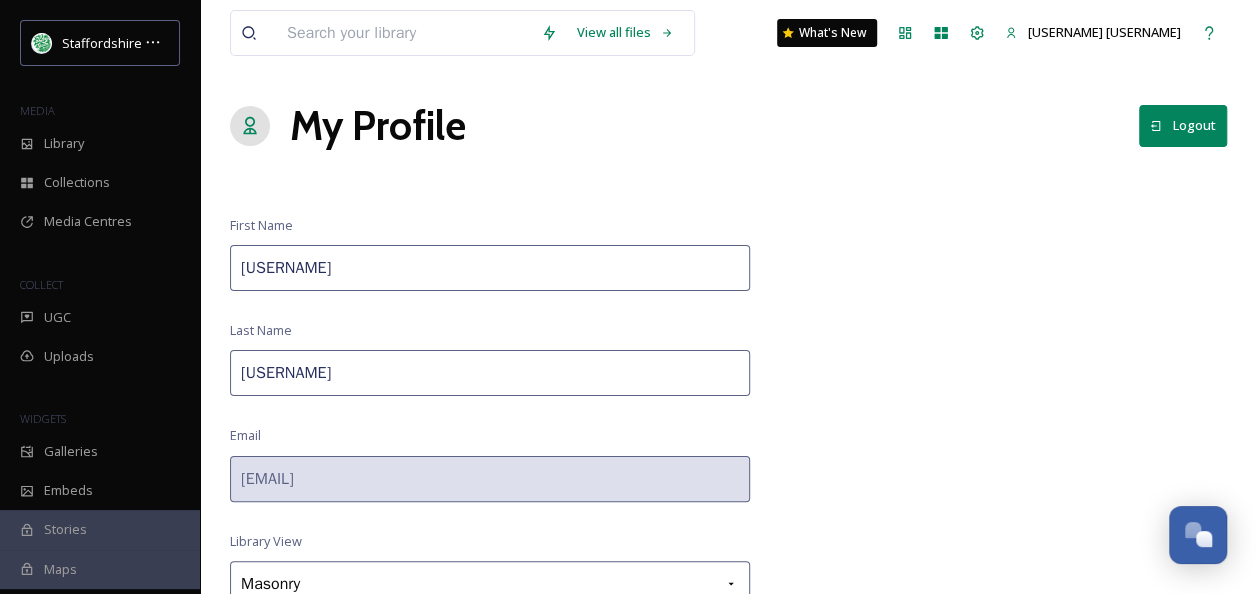 scroll, scrollTop: 0, scrollLeft: 0, axis: both 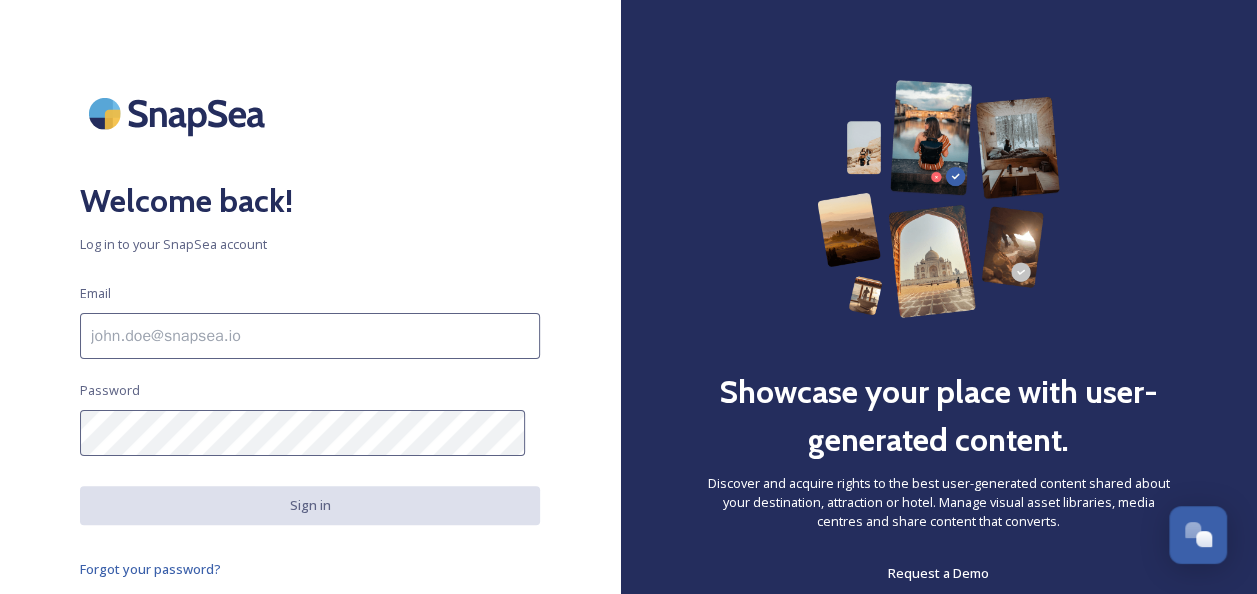 type on "[EMAIL]" 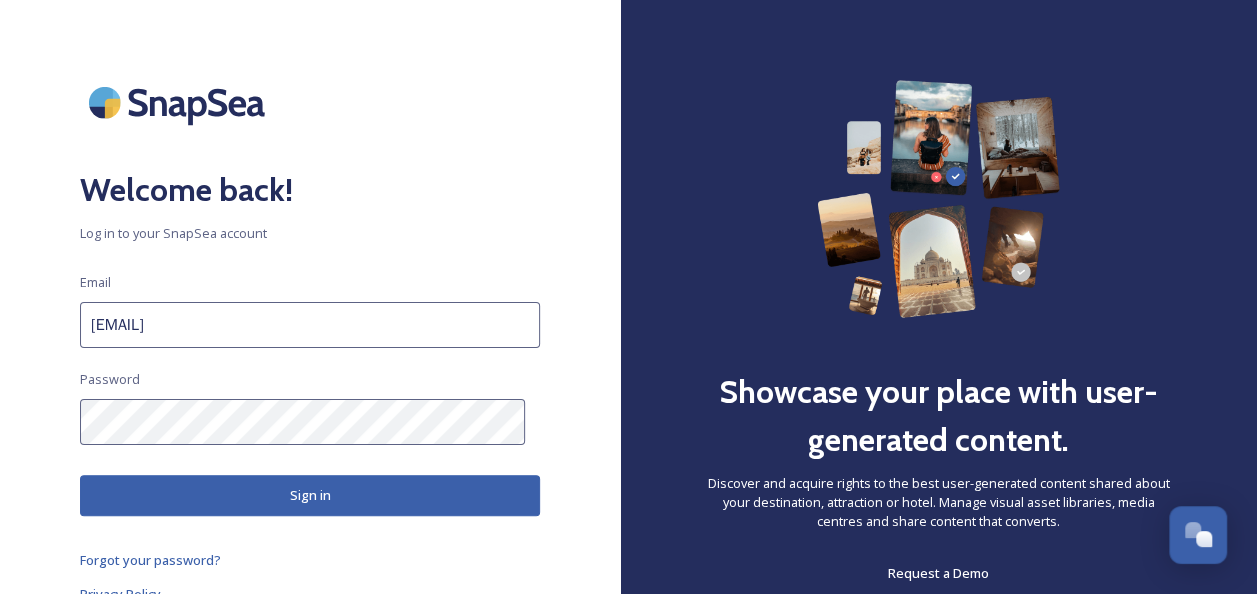 scroll, scrollTop: 22, scrollLeft: 0, axis: vertical 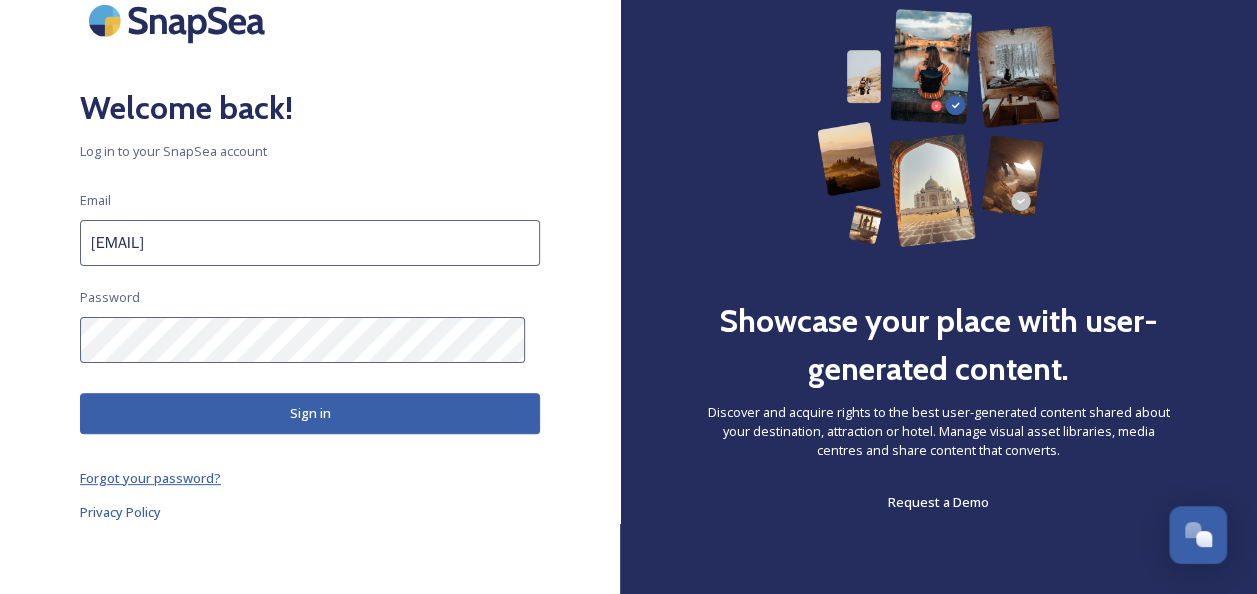 click on "Forgot your password?" at bounding box center (150, 478) 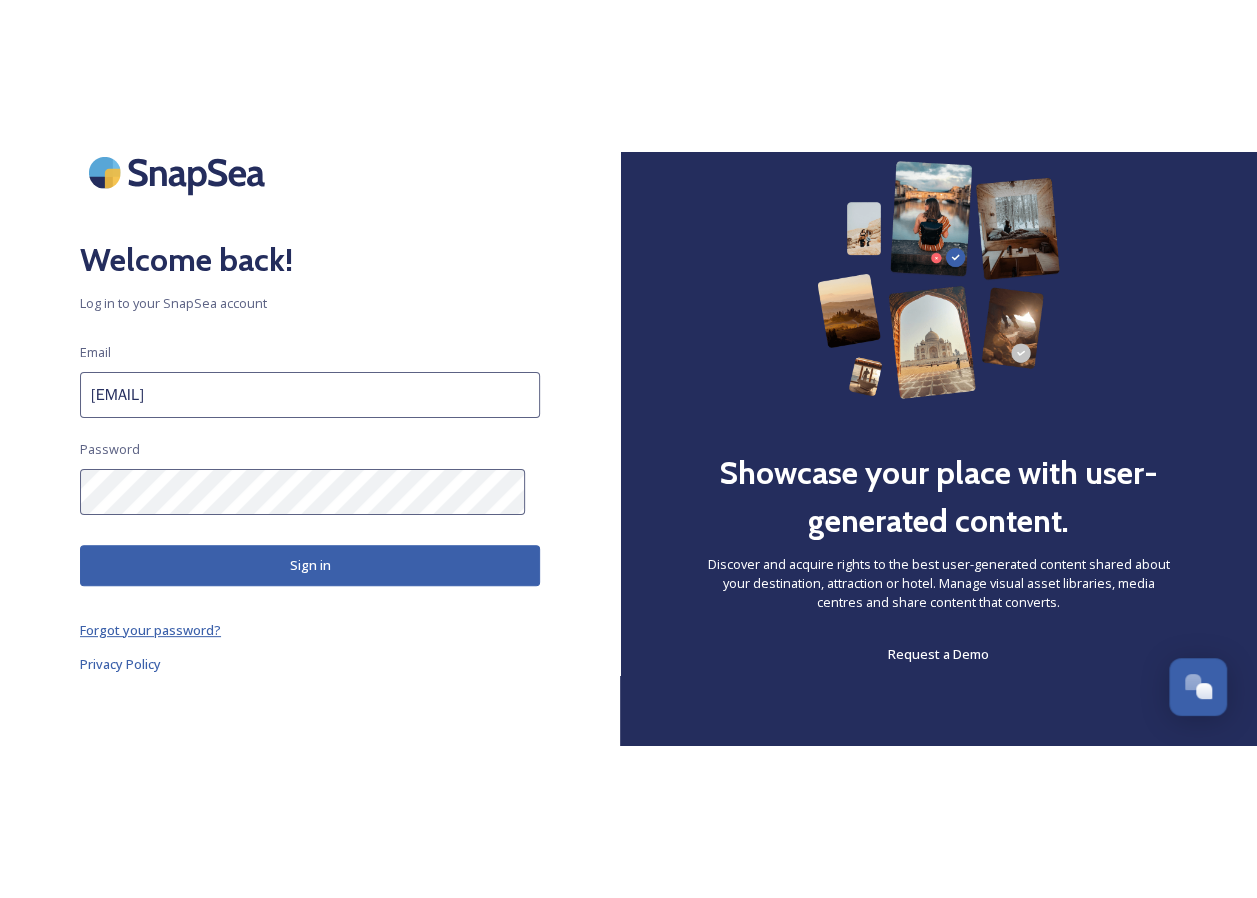 scroll, scrollTop: 0, scrollLeft: 0, axis: both 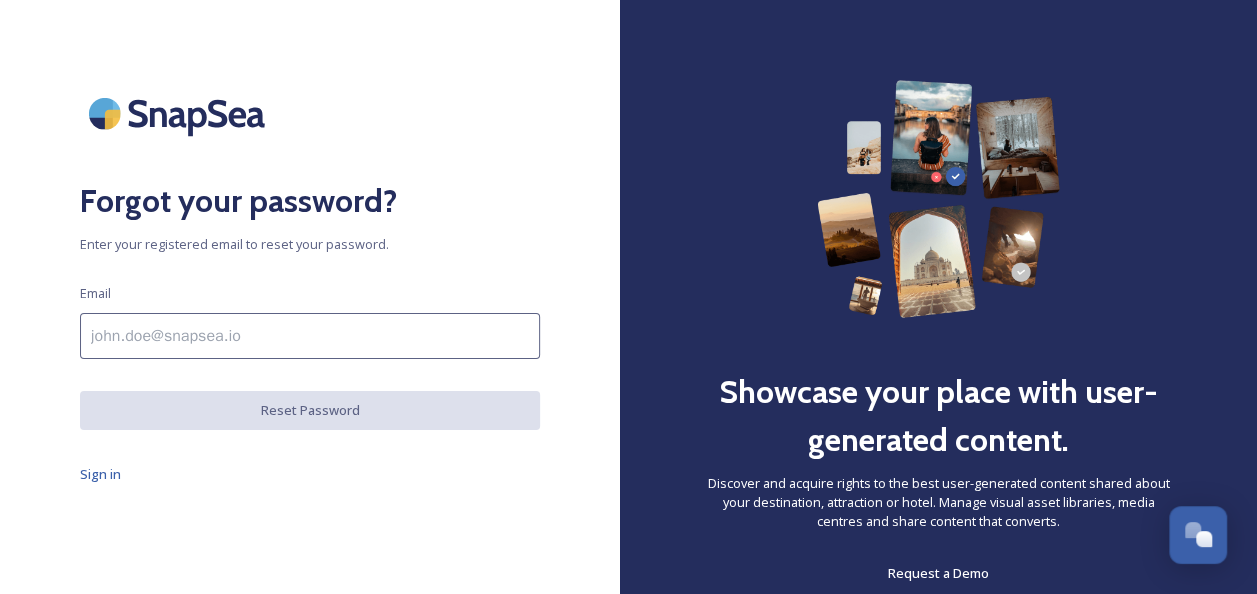 click at bounding box center (310, 336) 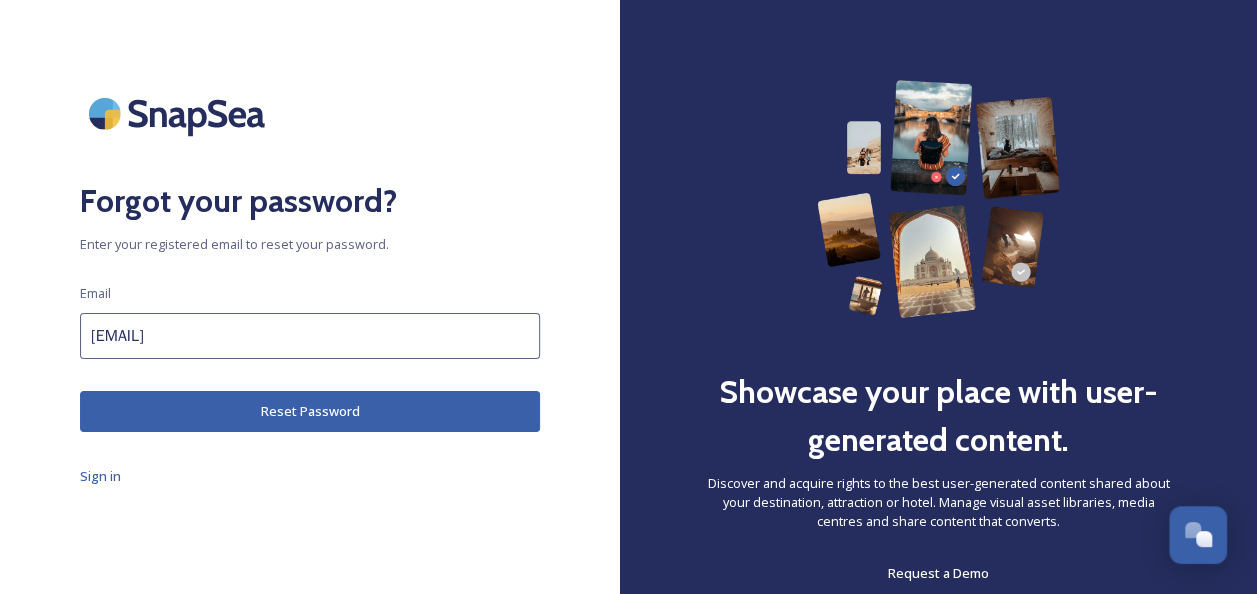 click on "Reset Password" at bounding box center (310, 411) 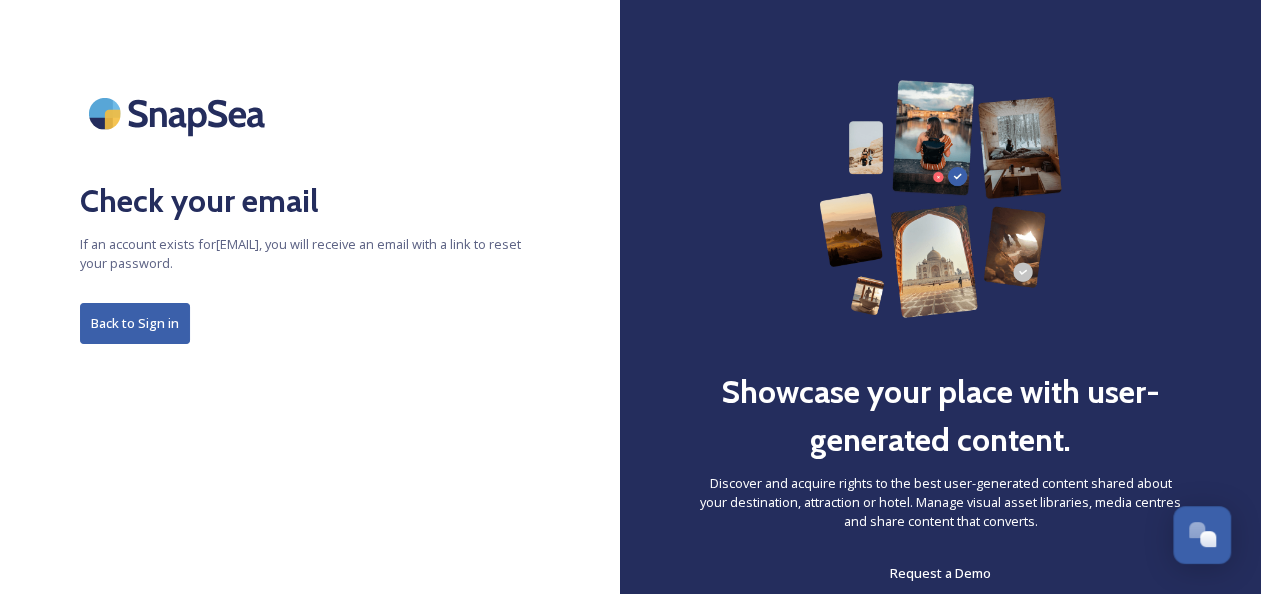 click on "Back to Sign in" at bounding box center [135, 323] 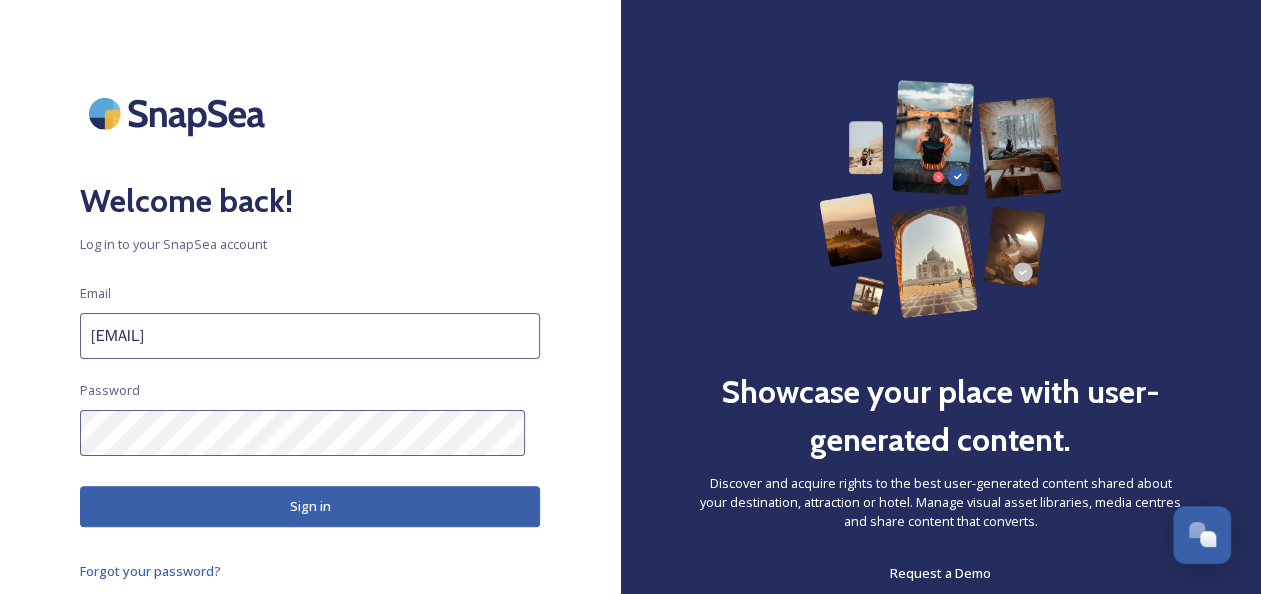 click on "Sign in" at bounding box center (310, 506) 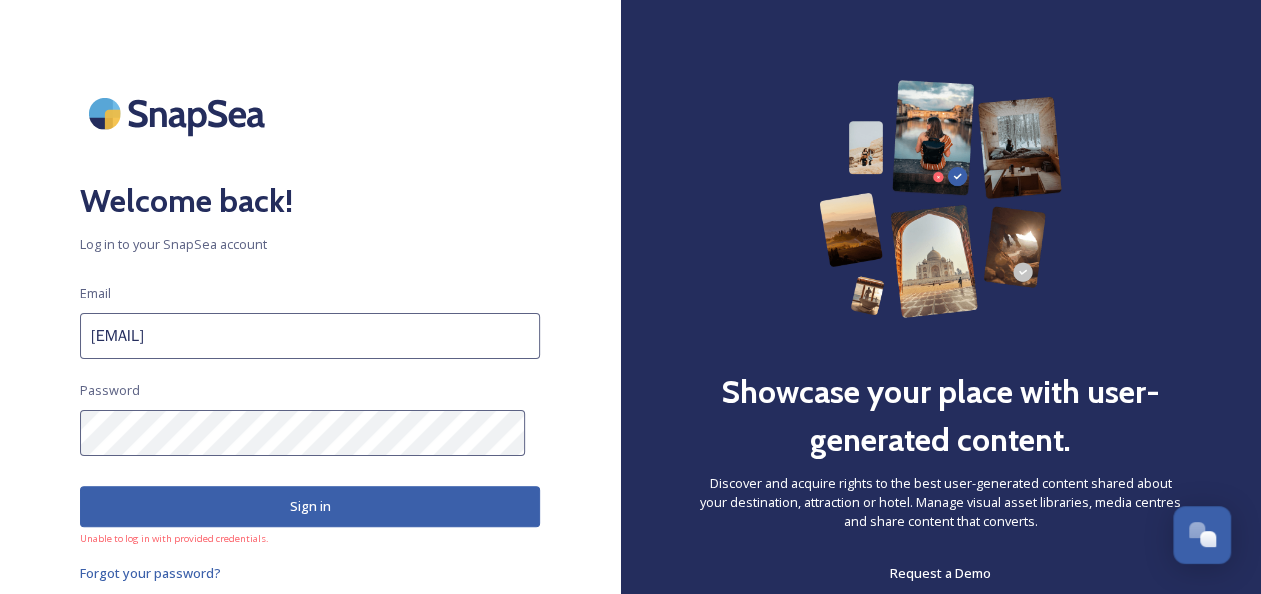 click on "Welcome back! Log in to your SnapSea account Email clare.brookes@staffsmoorlands.gov.uk Password Sign in Unable to log in with provided credentials. Forgot your password? Privacy Policy Showcase your place with user-generated content. Discover and acquire rights to the best user-generated content shared about your destination, attraction or hotel. Manage visual asset libraries, media centres and share content that converts. Request a Demo SnapSea: Log In Dismiss  GoSquared Assistant Chat with  SnapSea Team  GoSquared Assistant Submit  GoSquared Assistant Chat with  SnapSea Team  GoSquared Assistant 👋 Hi there - Have any questions for us? We’re here to help! Just drop us a message here and we’ll get back to you as soon as possible. Unread messages  GoSquared Assistant Drop files here to upload" at bounding box center [630, 297] 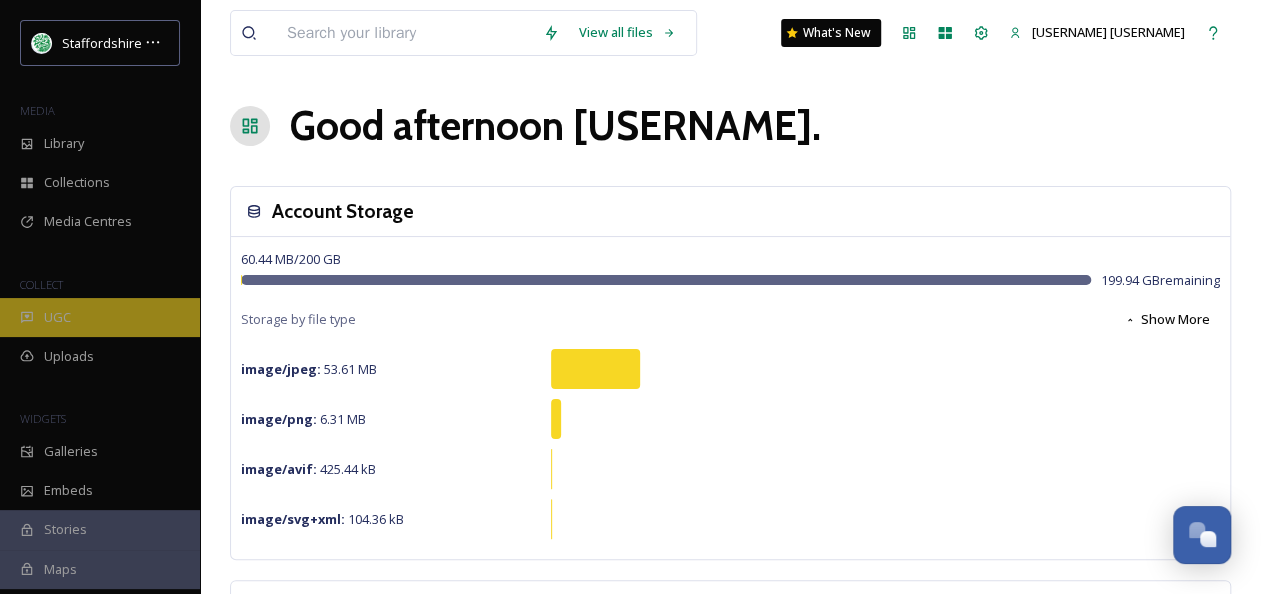 click on "UGC" at bounding box center (100, 317) 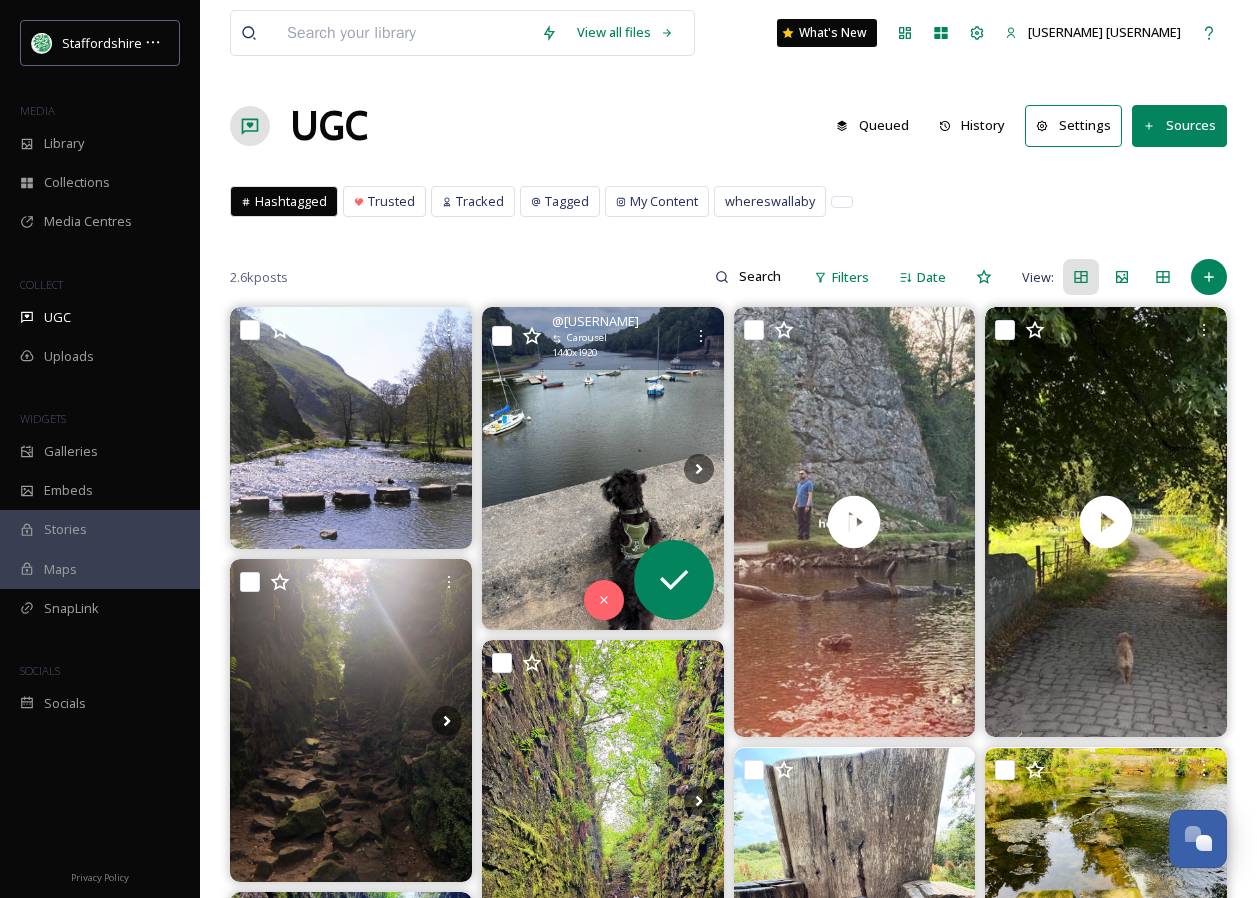 click at bounding box center (603, 468) 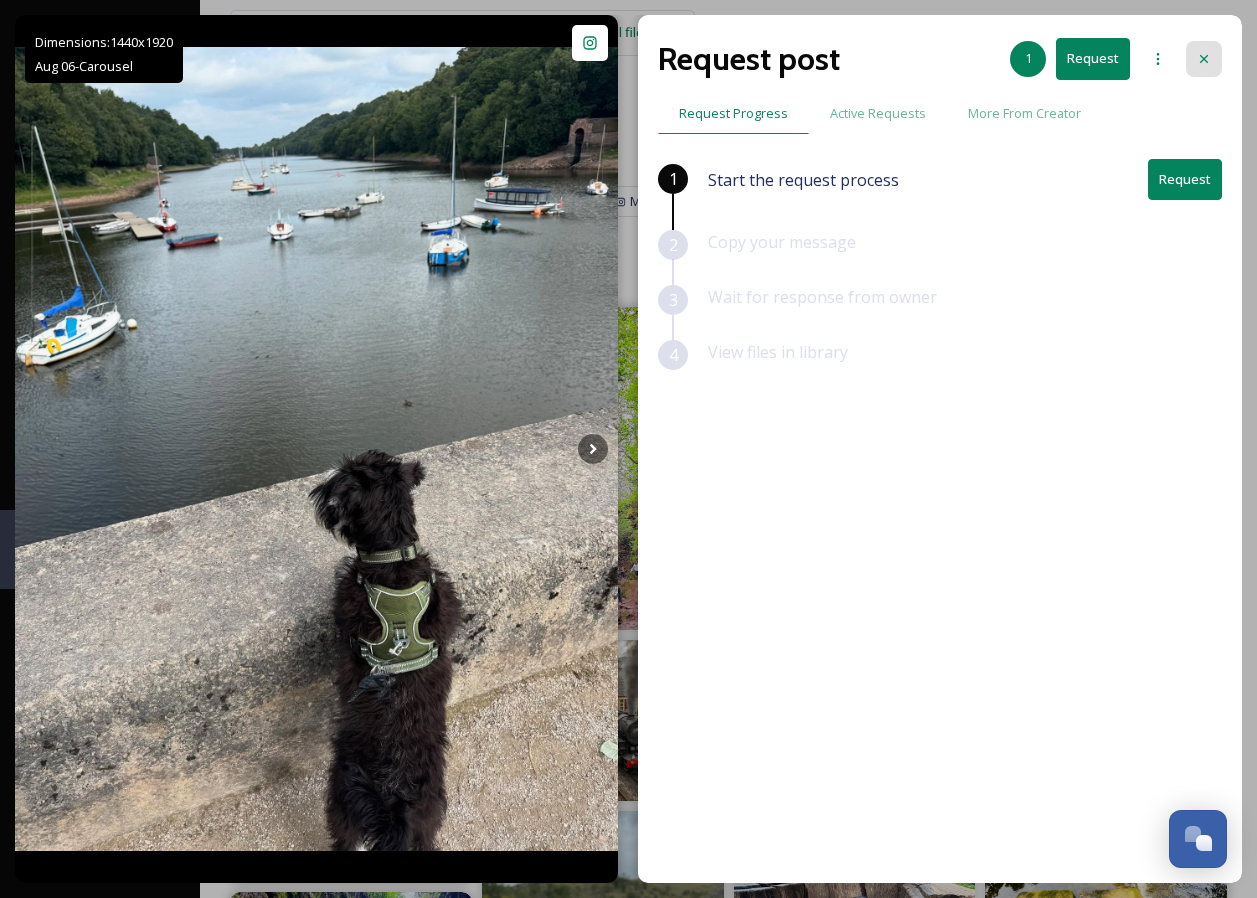 click 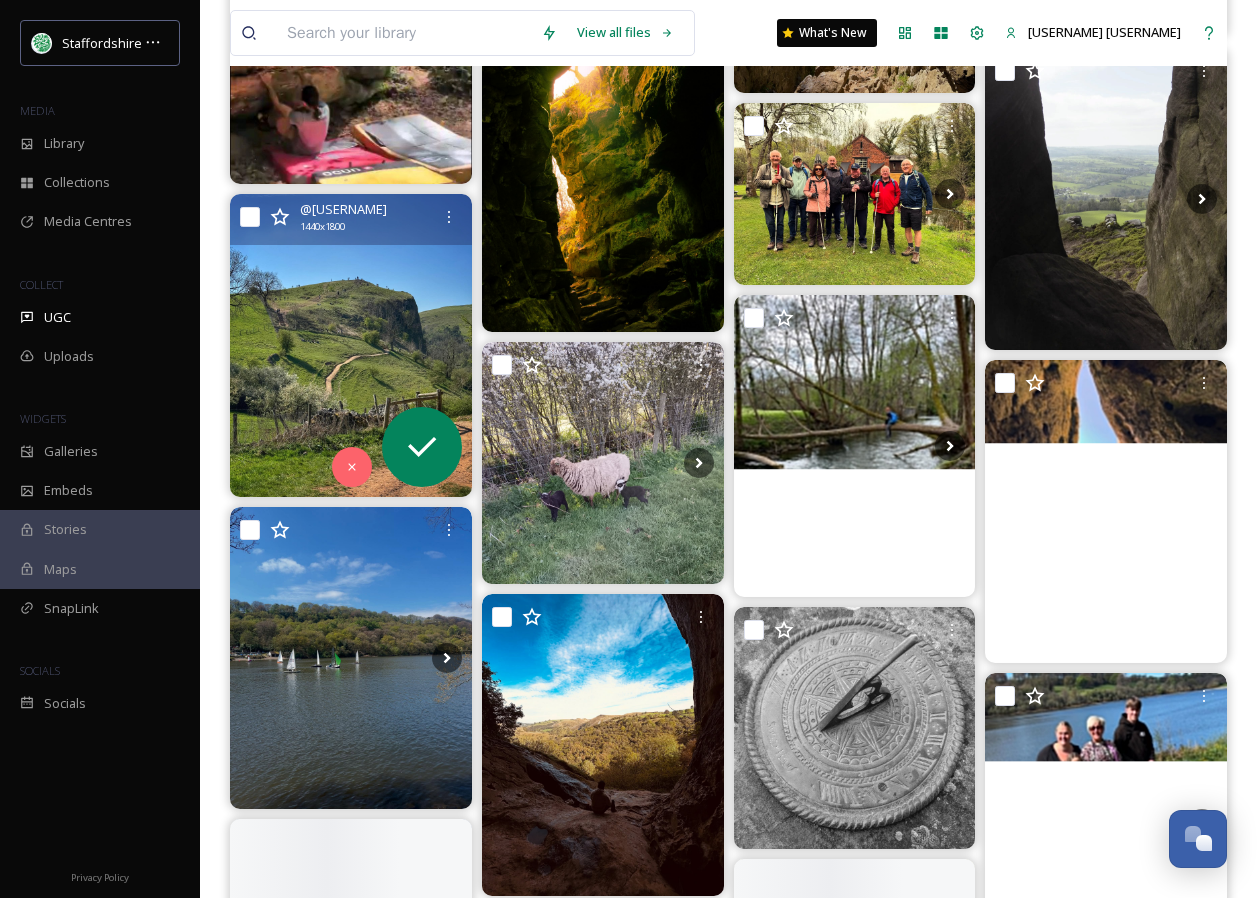 scroll, scrollTop: 12794, scrollLeft: 0, axis: vertical 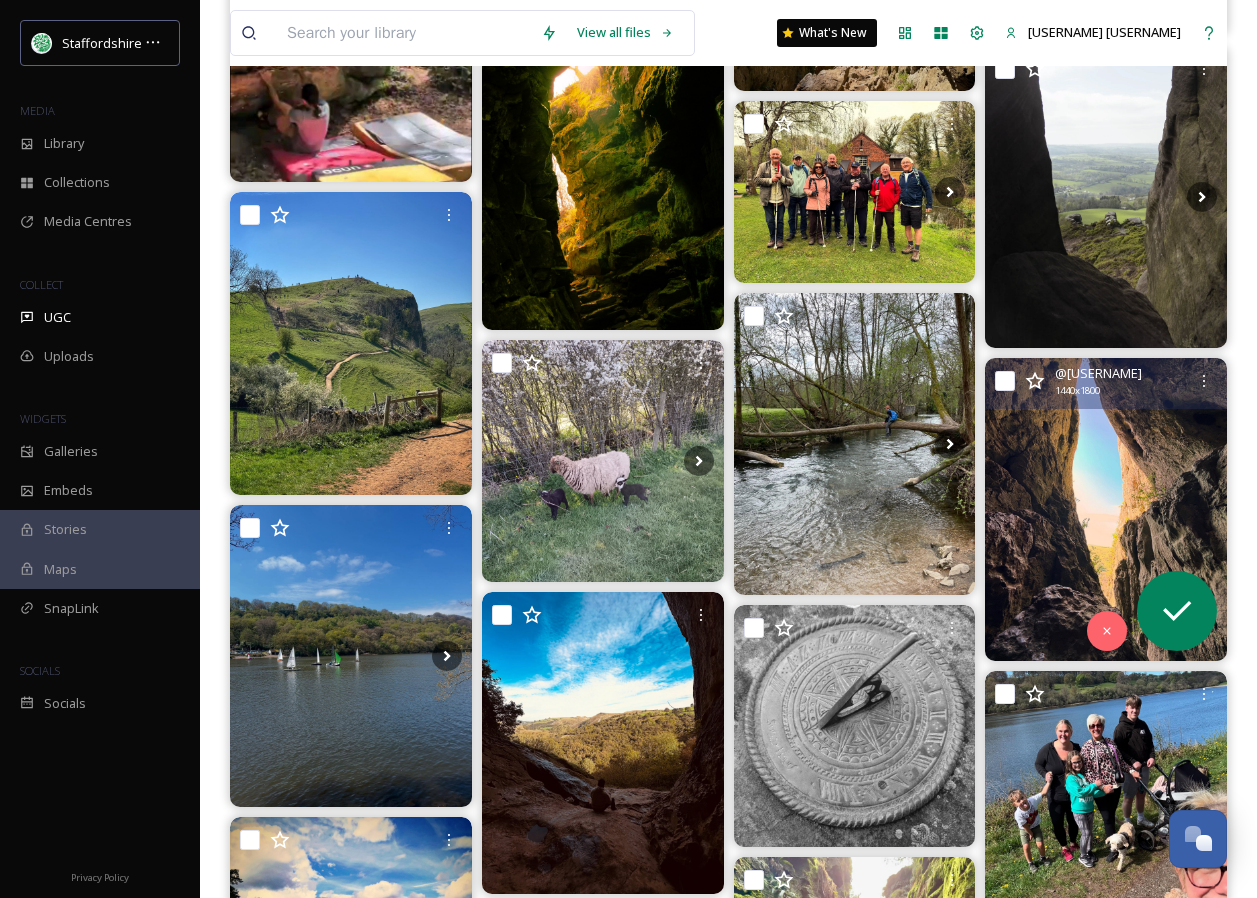 click at bounding box center (1106, 509) 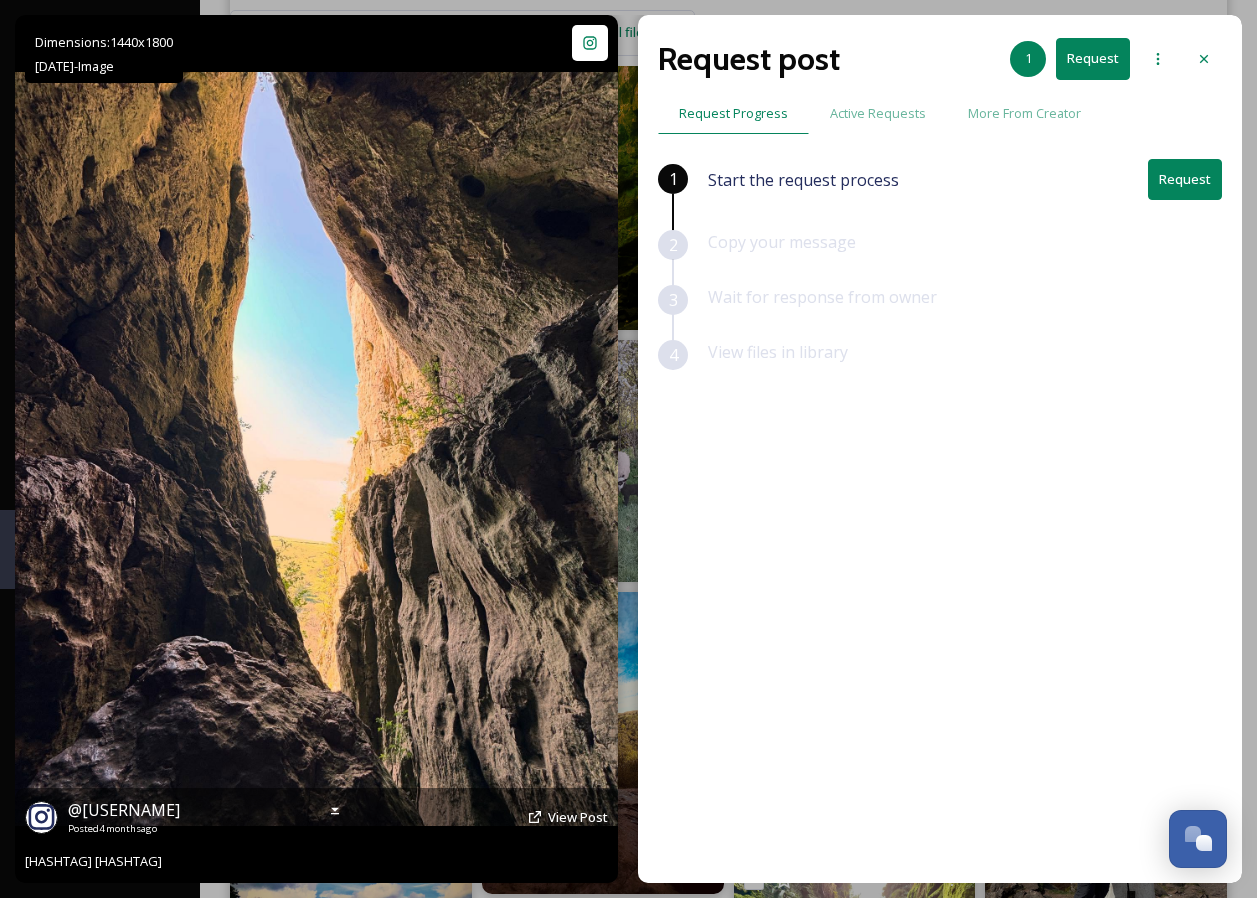 scroll, scrollTop: 12994, scrollLeft: 0, axis: vertical 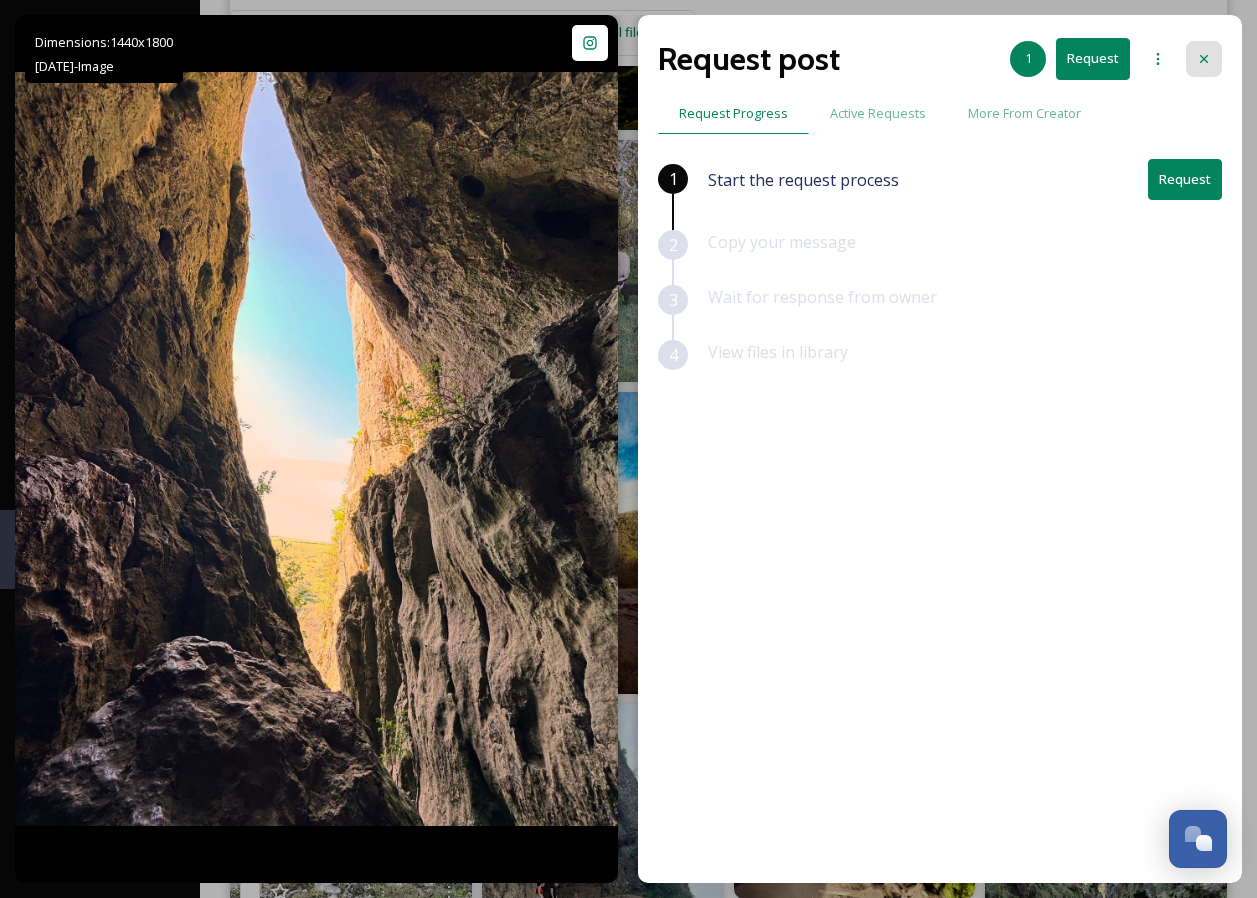 click 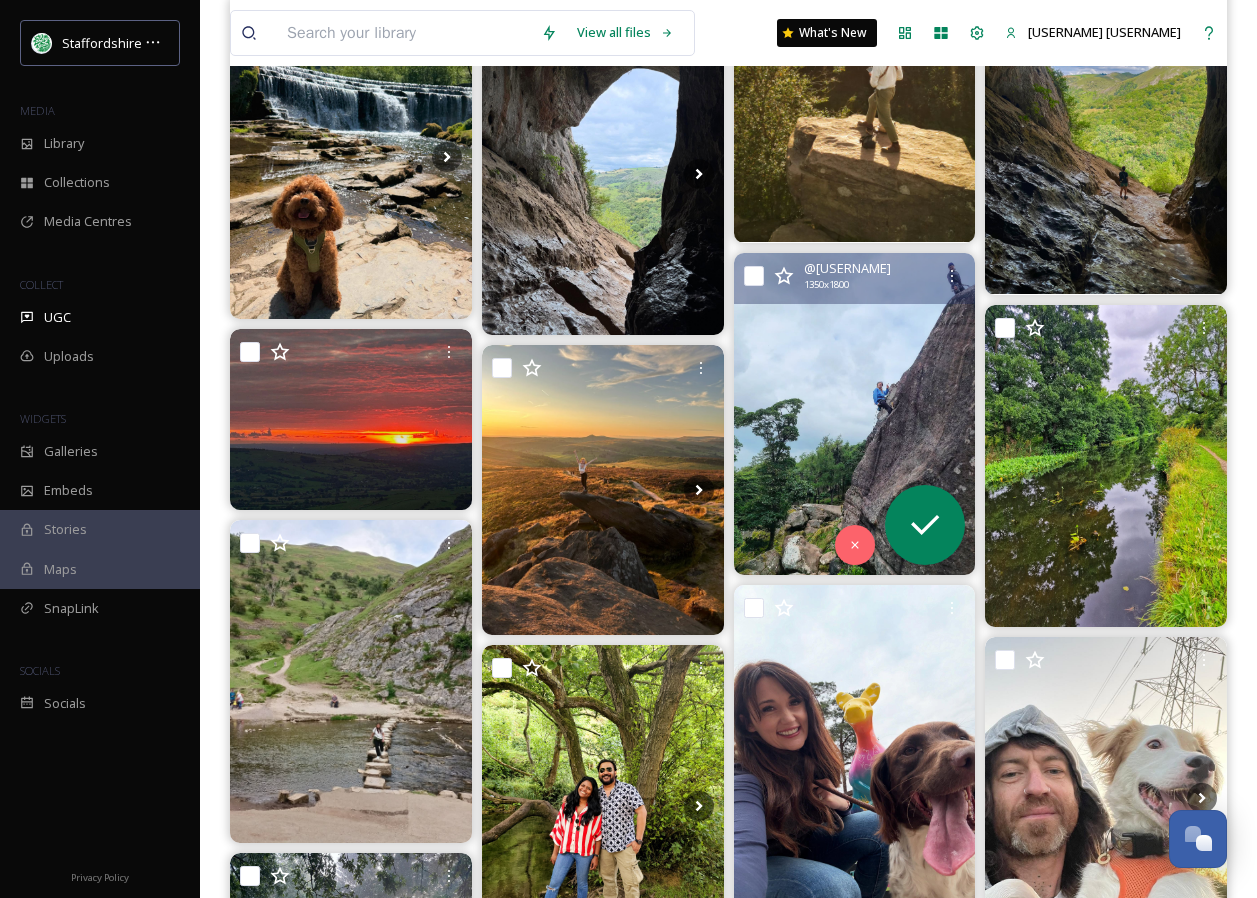 scroll, scrollTop: 3694, scrollLeft: 0, axis: vertical 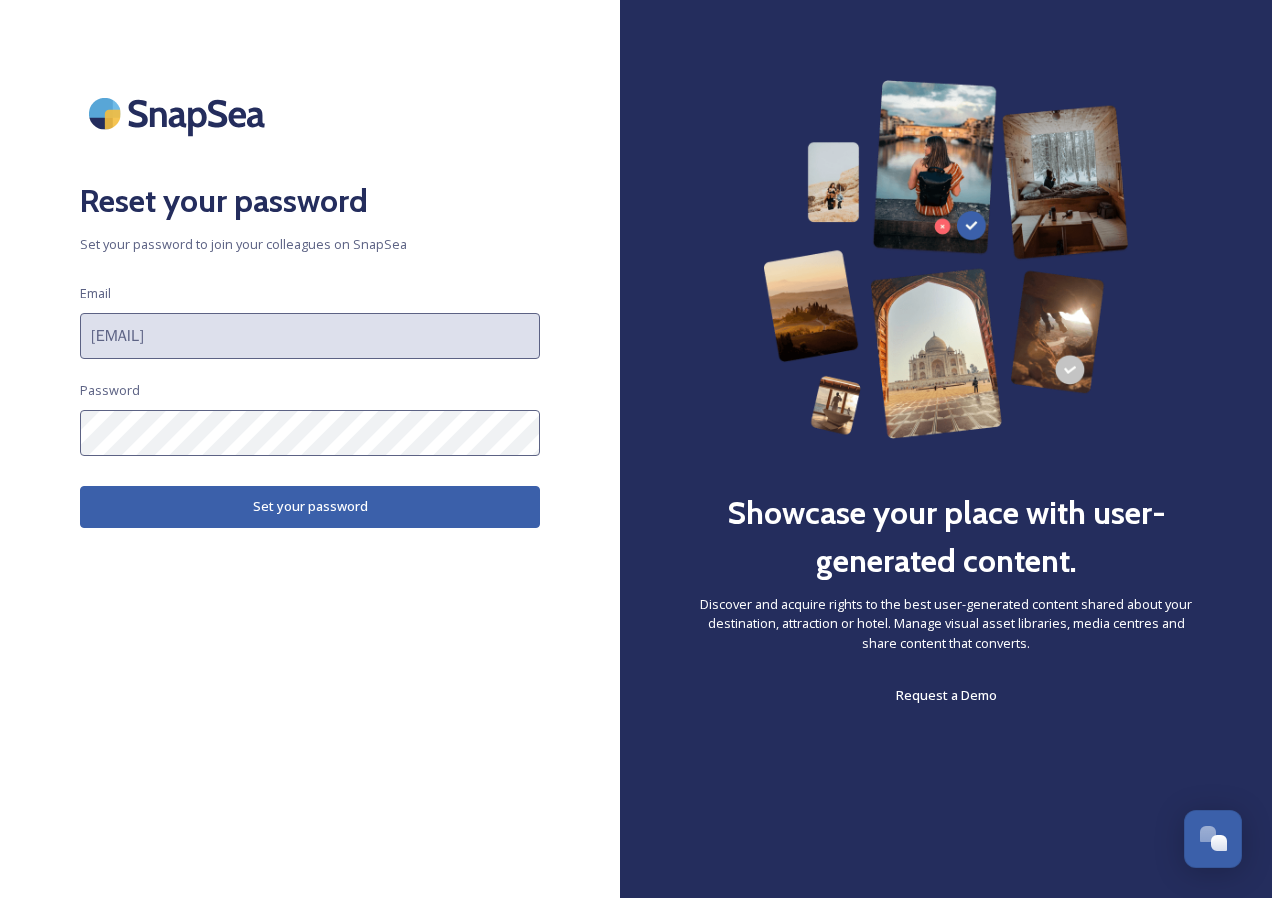 click on "Reset your password Set your password to join your colleagues on SnapSea Email [EMAIL] Password Set your password" at bounding box center (310, 449) 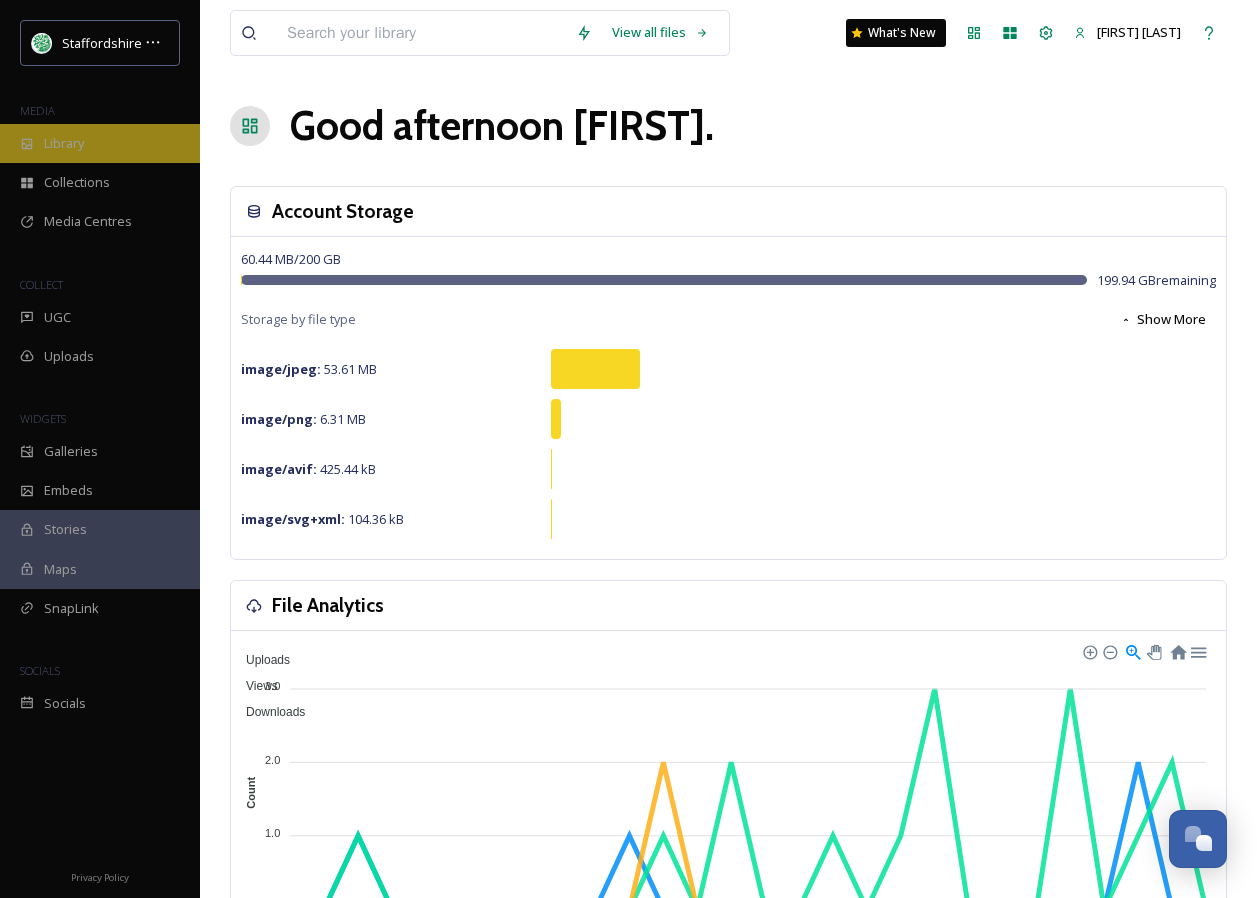 click on "Library" at bounding box center [64, 143] 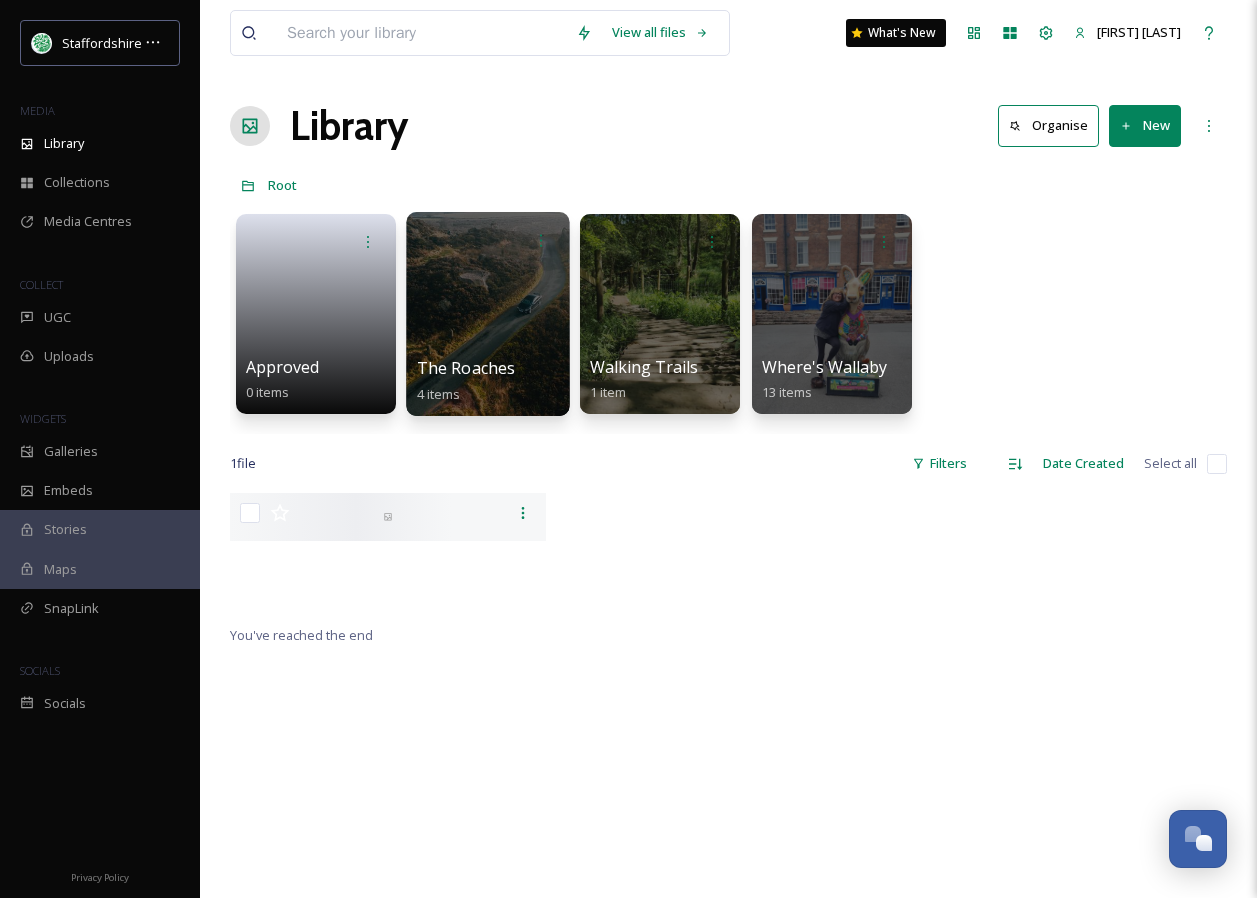 click on "The Roaches" at bounding box center [466, 368] 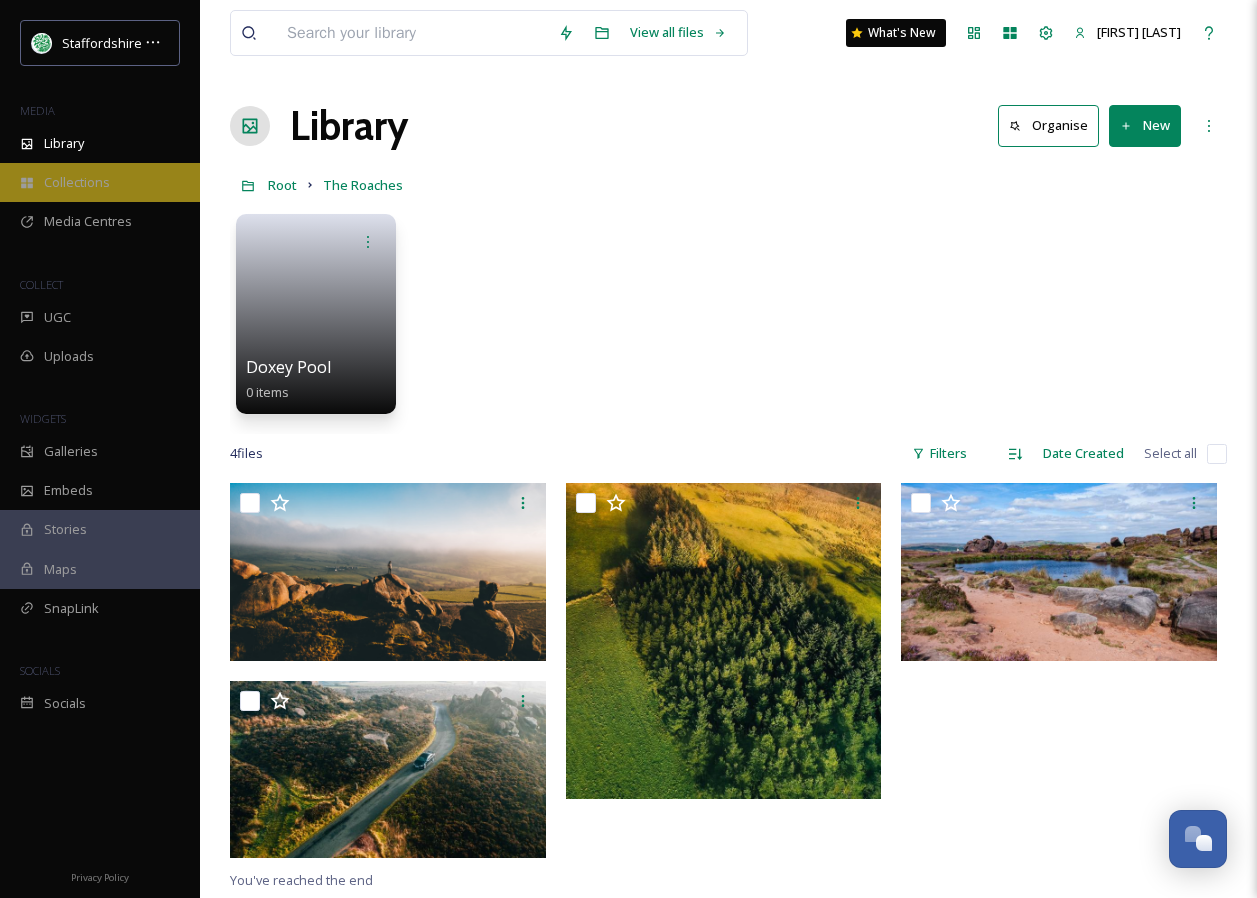 click on "Collections" at bounding box center (77, 182) 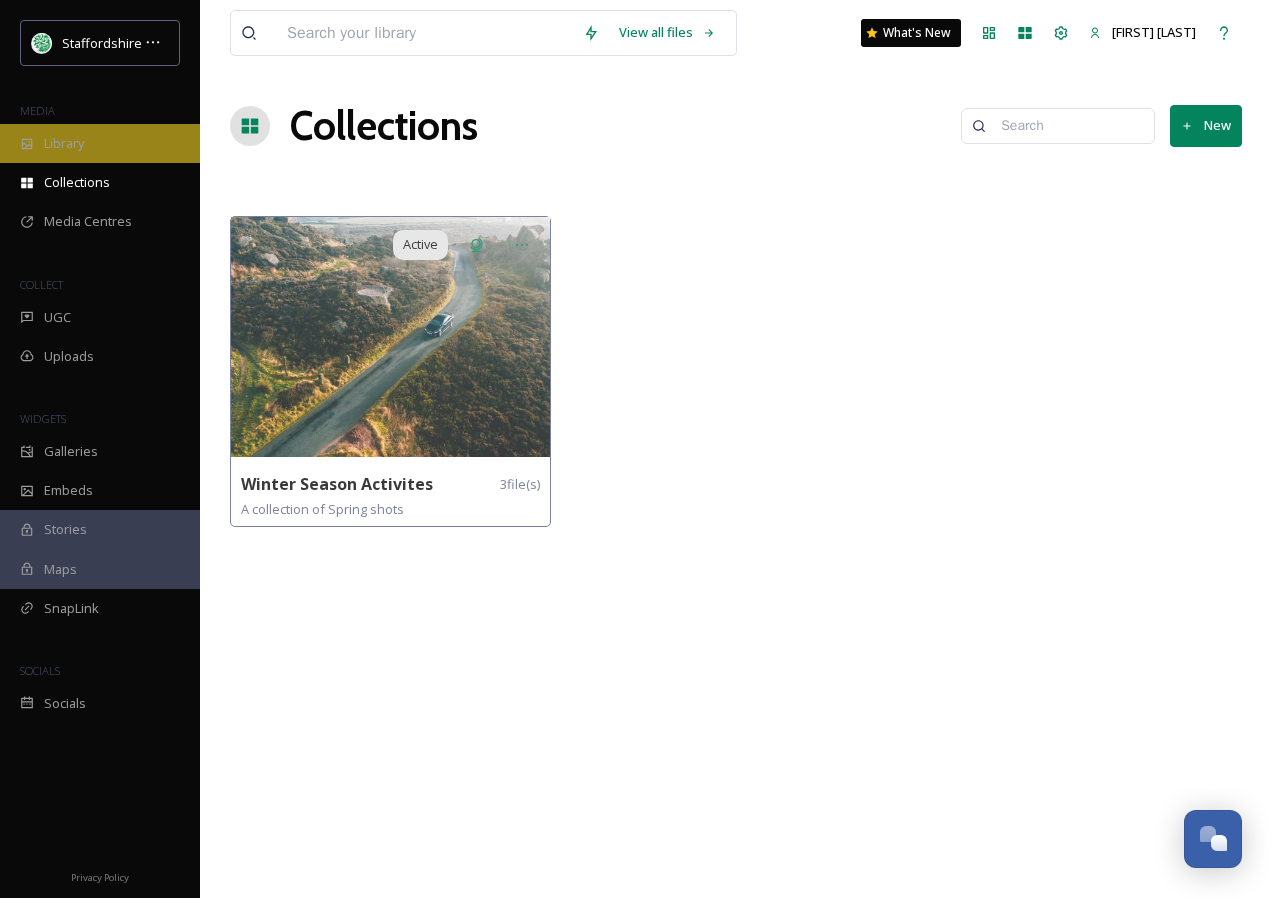 click on "Library" at bounding box center [100, 143] 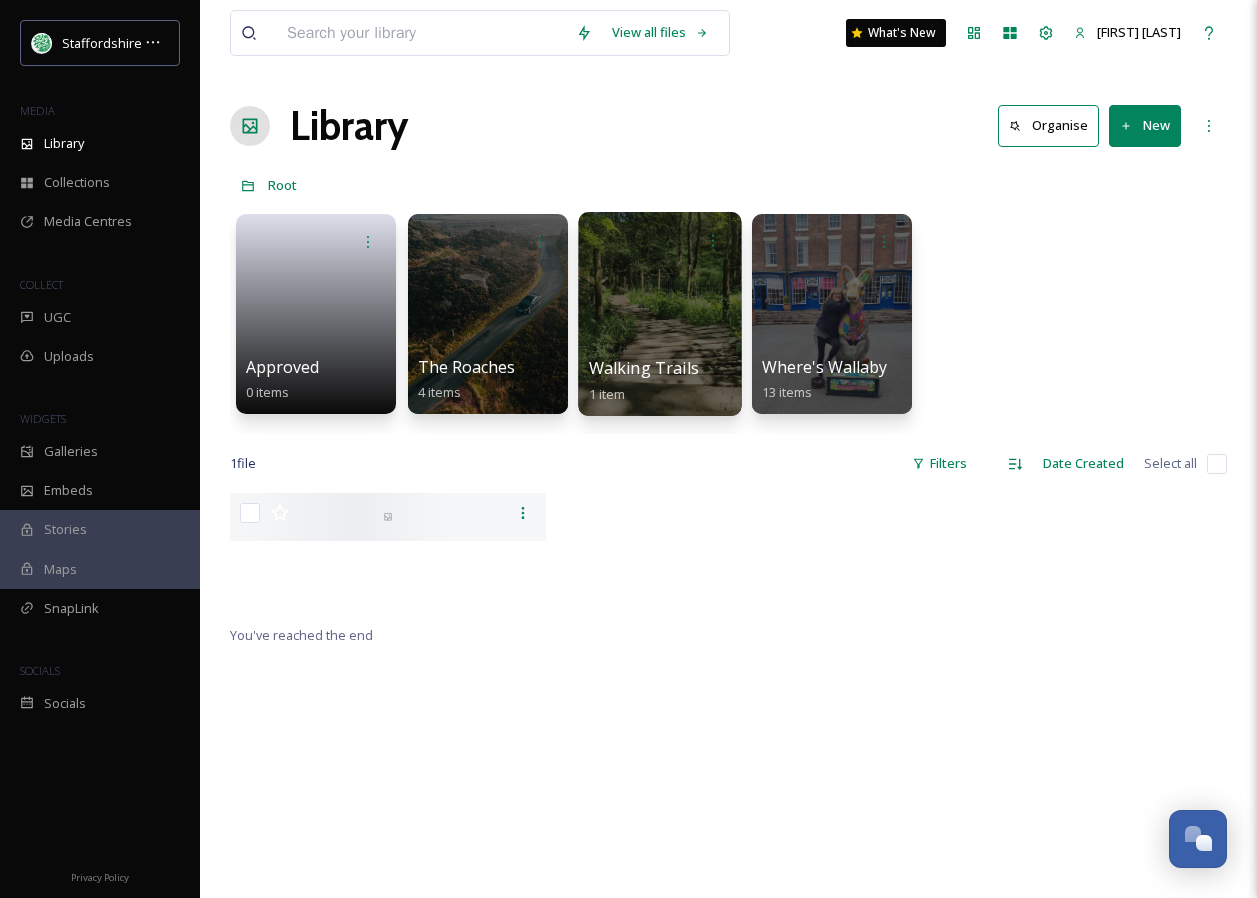 click at bounding box center [659, 314] 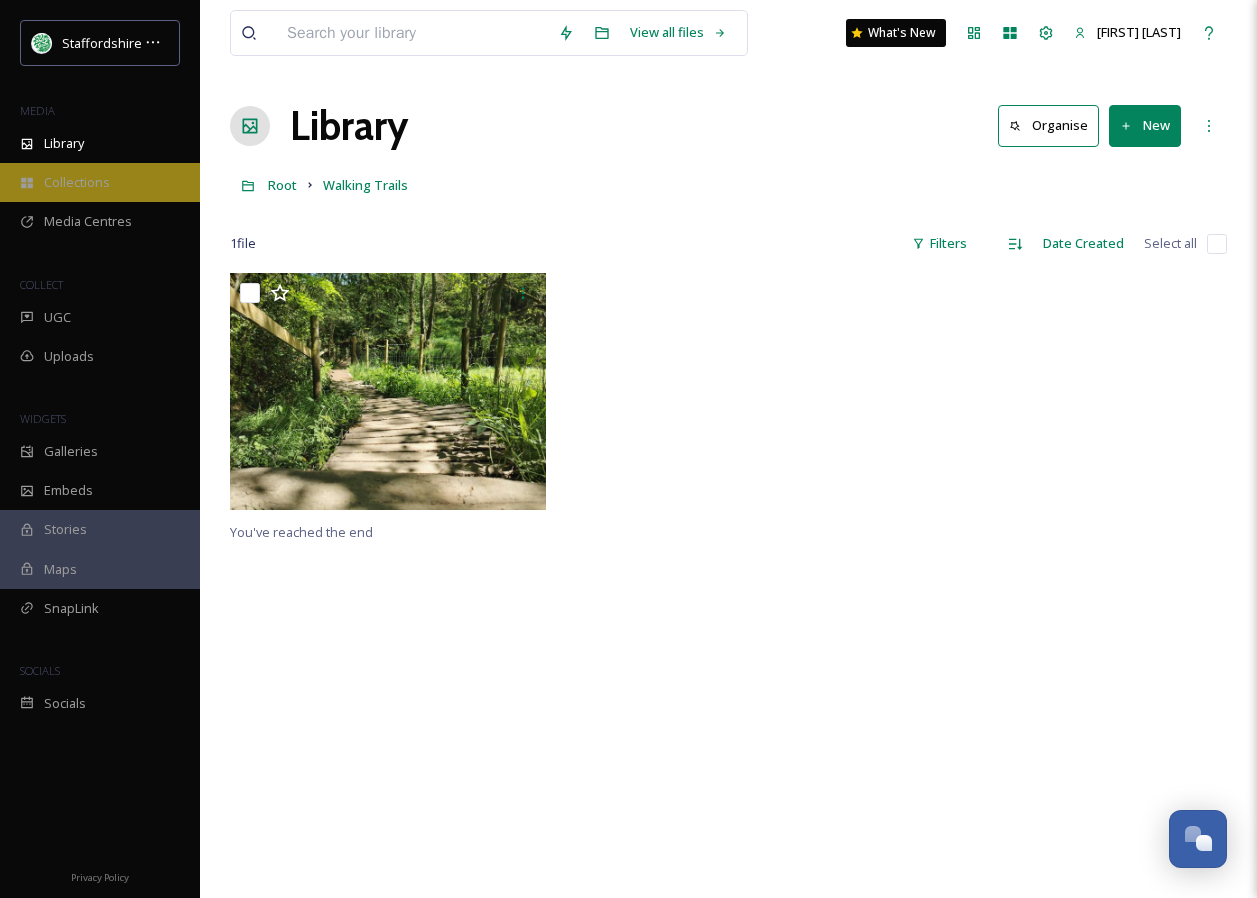 click on "Collections" at bounding box center [77, 182] 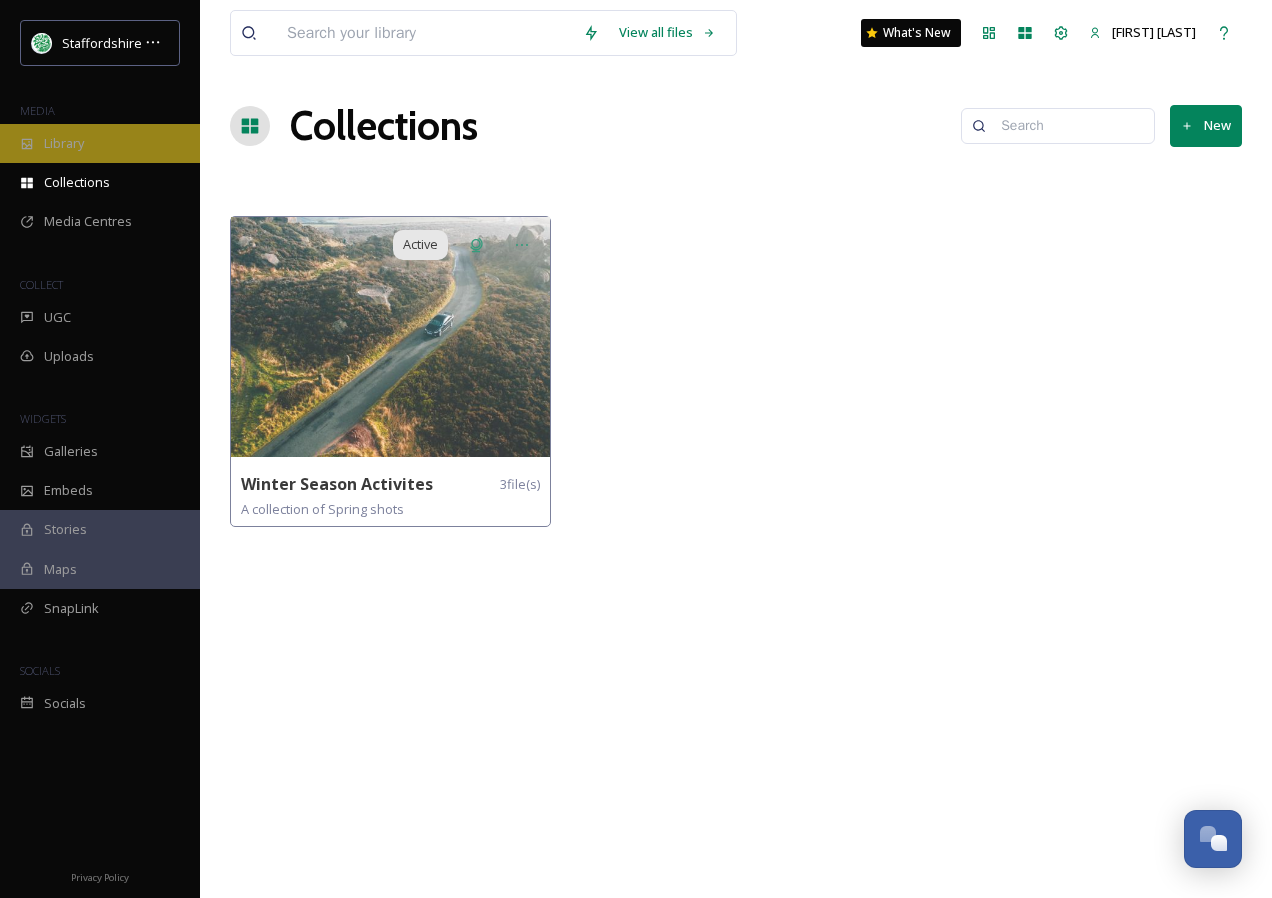 click on "Library" at bounding box center [64, 143] 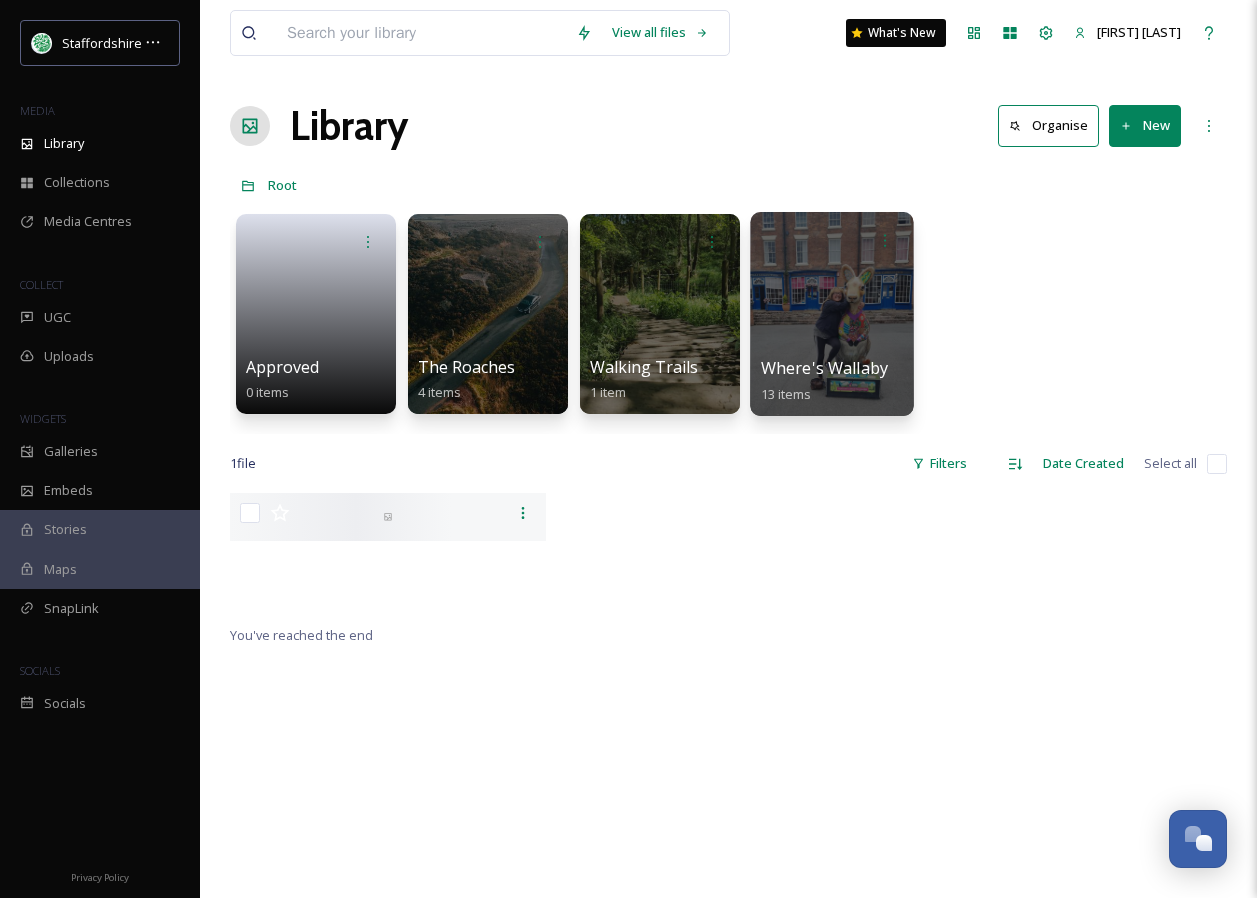 click at bounding box center (831, 314) 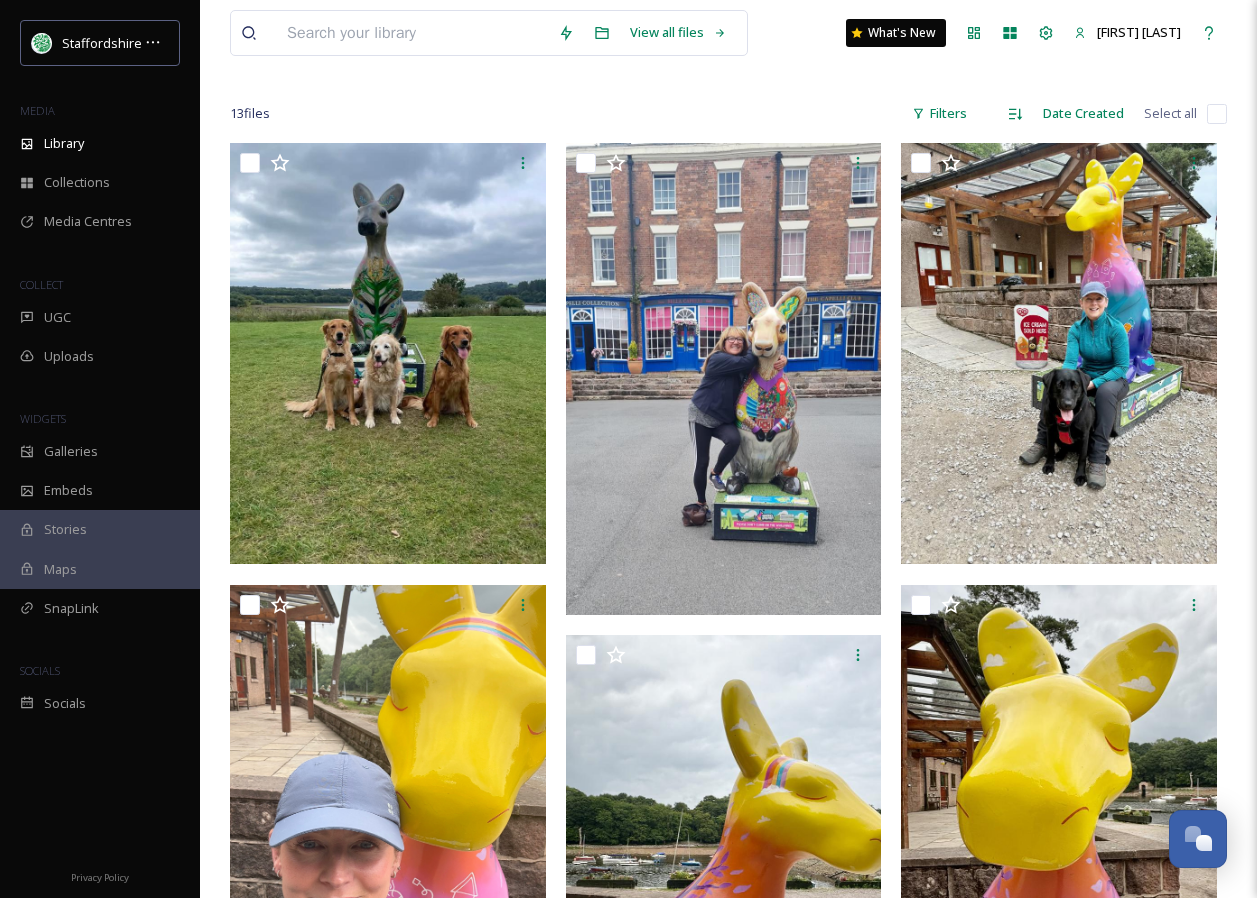 scroll, scrollTop: 60, scrollLeft: 0, axis: vertical 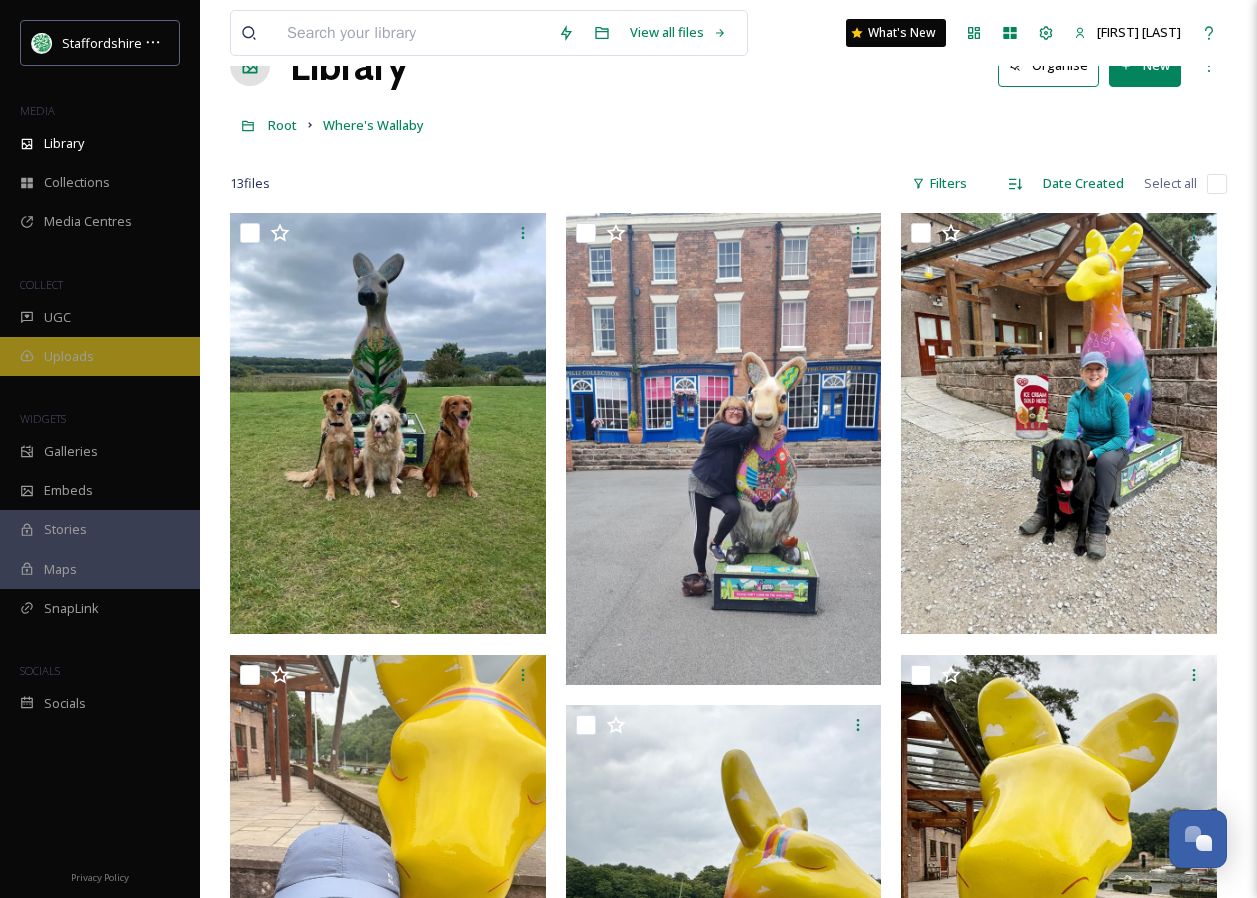 click on "Uploads" at bounding box center (100, 356) 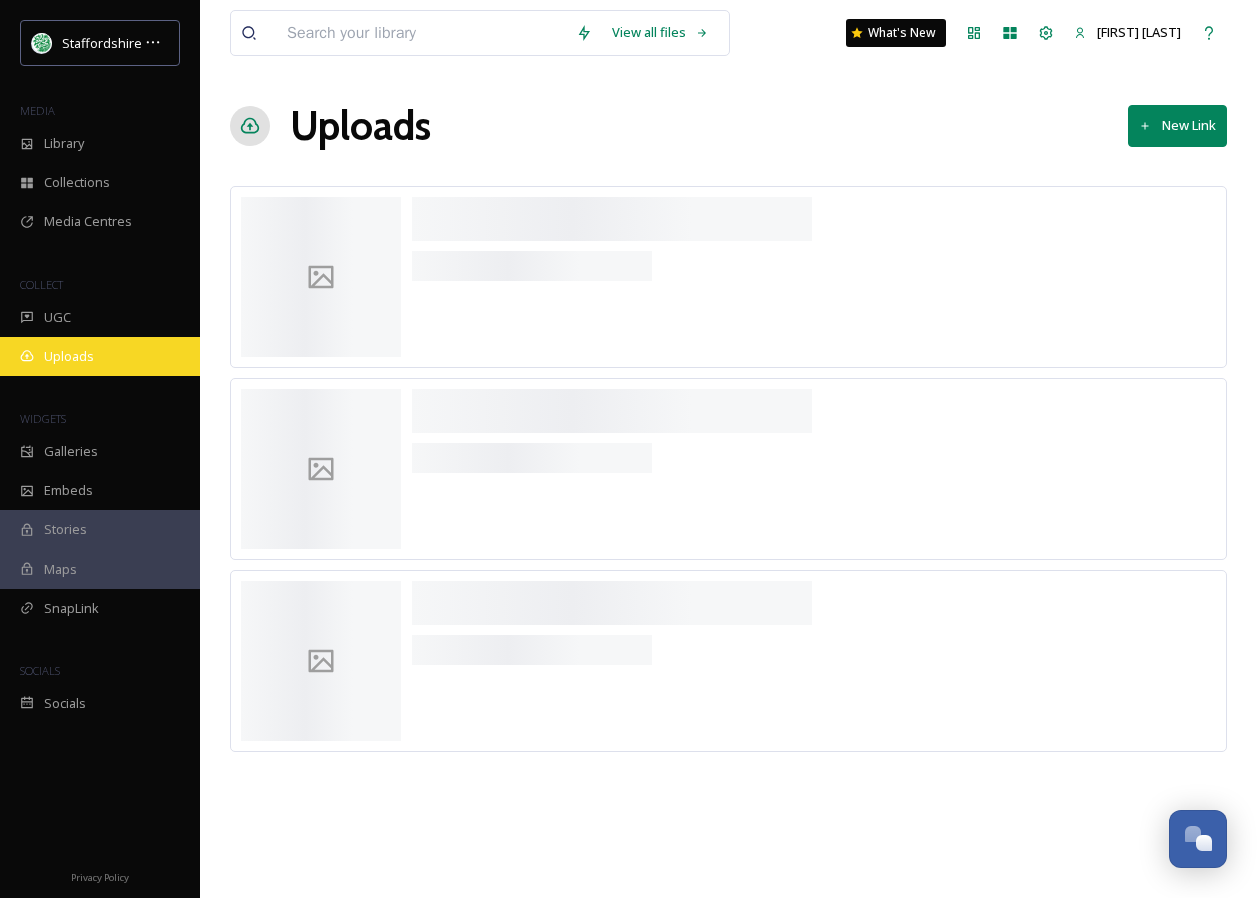 scroll, scrollTop: 0, scrollLeft: 0, axis: both 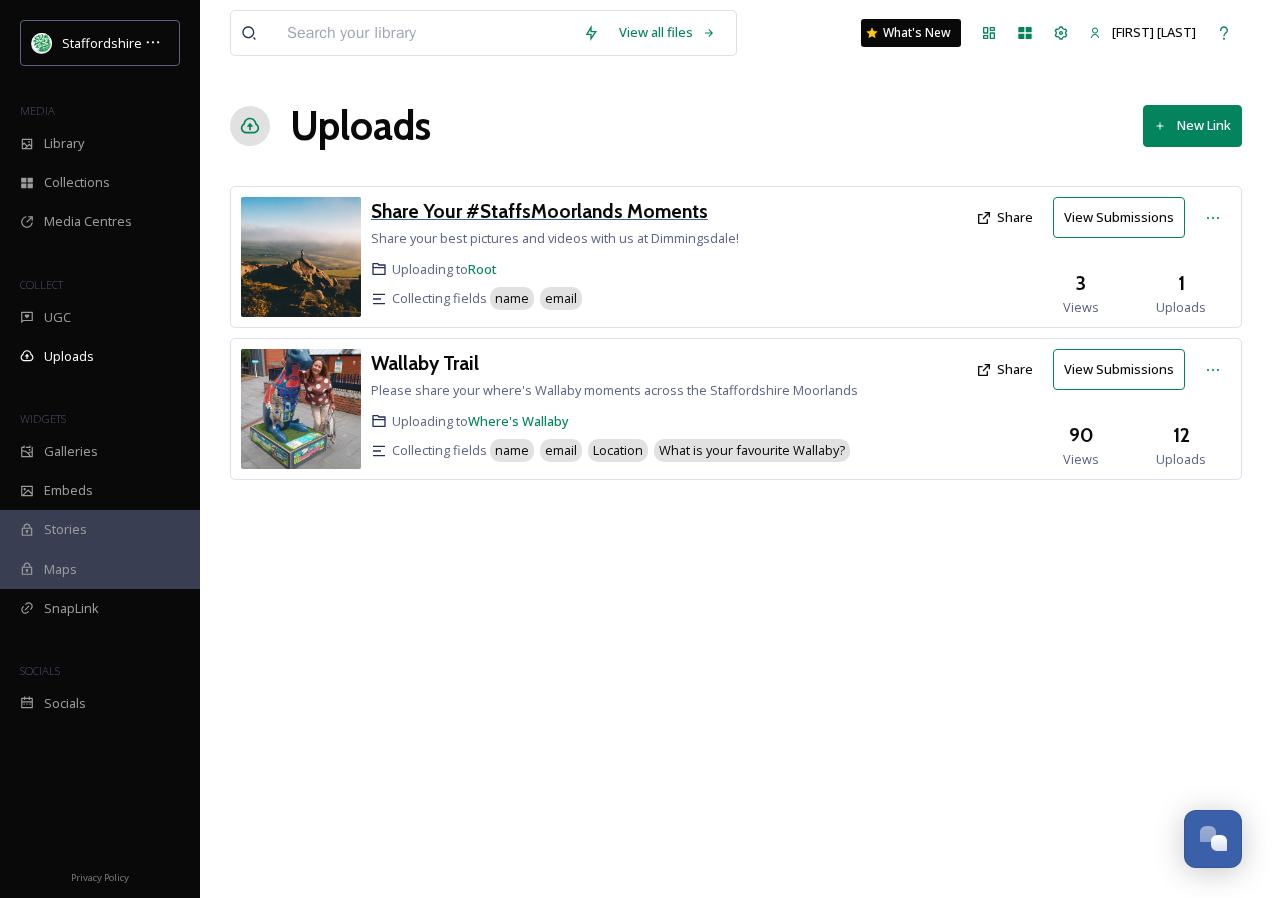 click on "Share Your #StaffsMoorlands Moments" at bounding box center (539, 211) 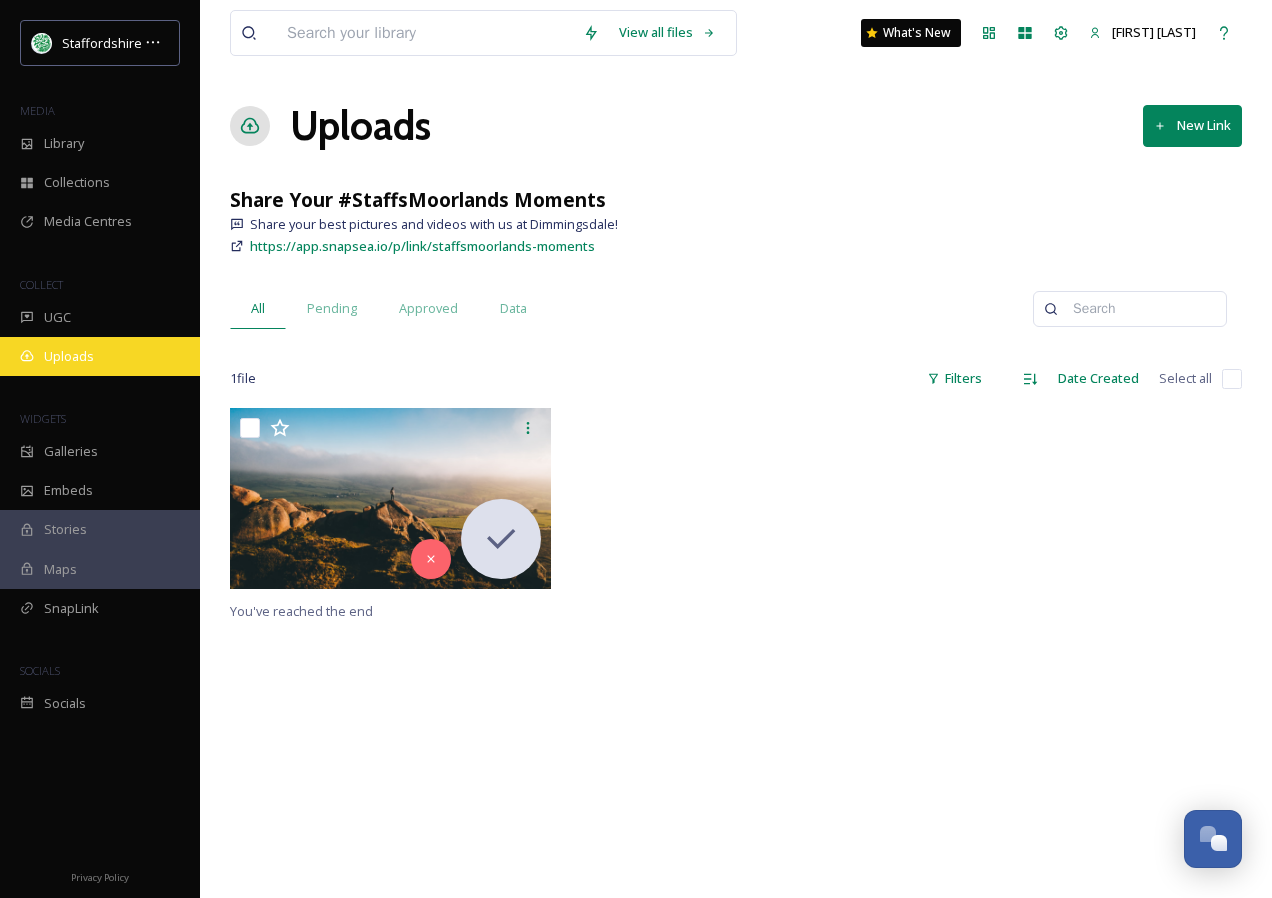 click on "Uploads" at bounding box center (69, 356) 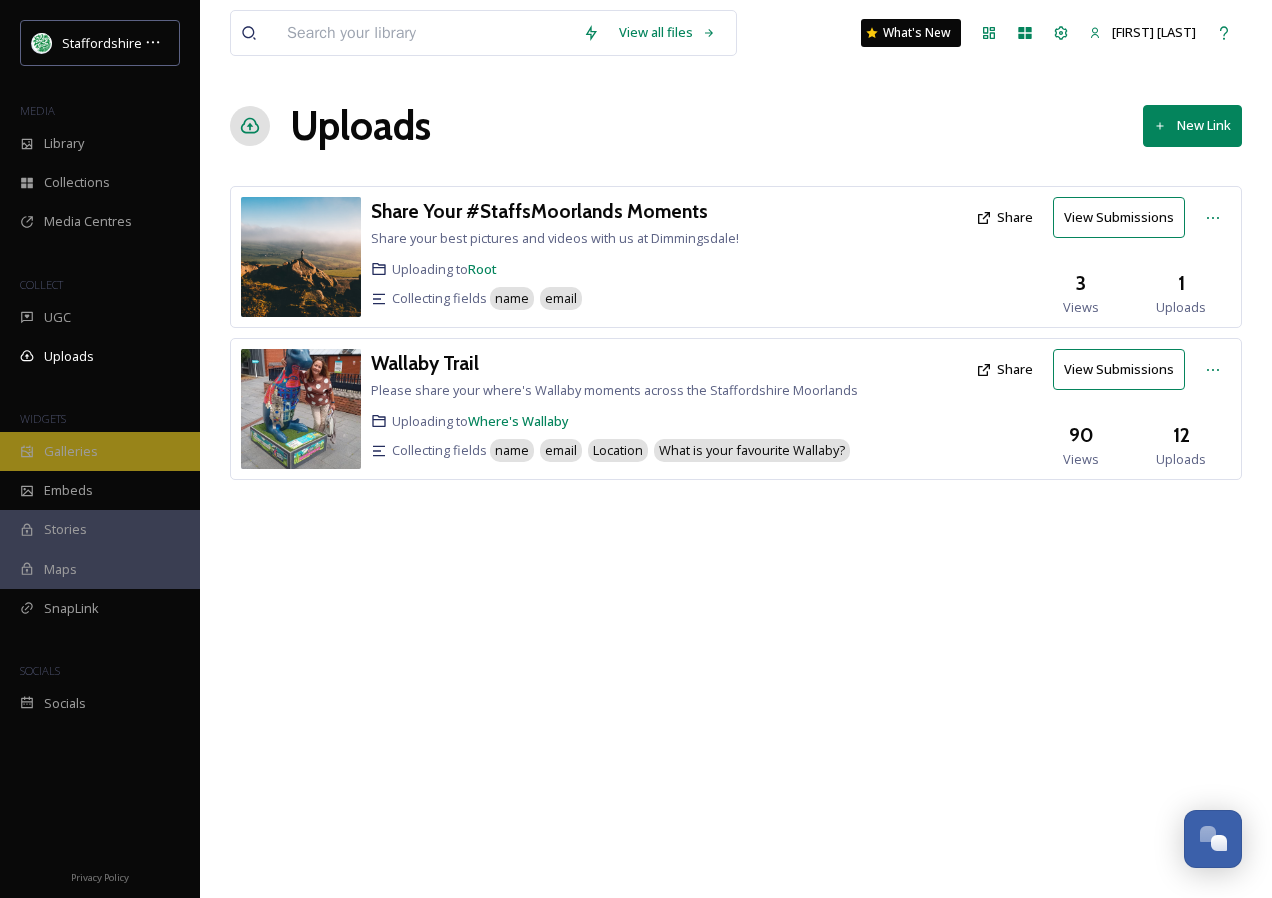 click on "Galleries" at bounding box center (100, 451) 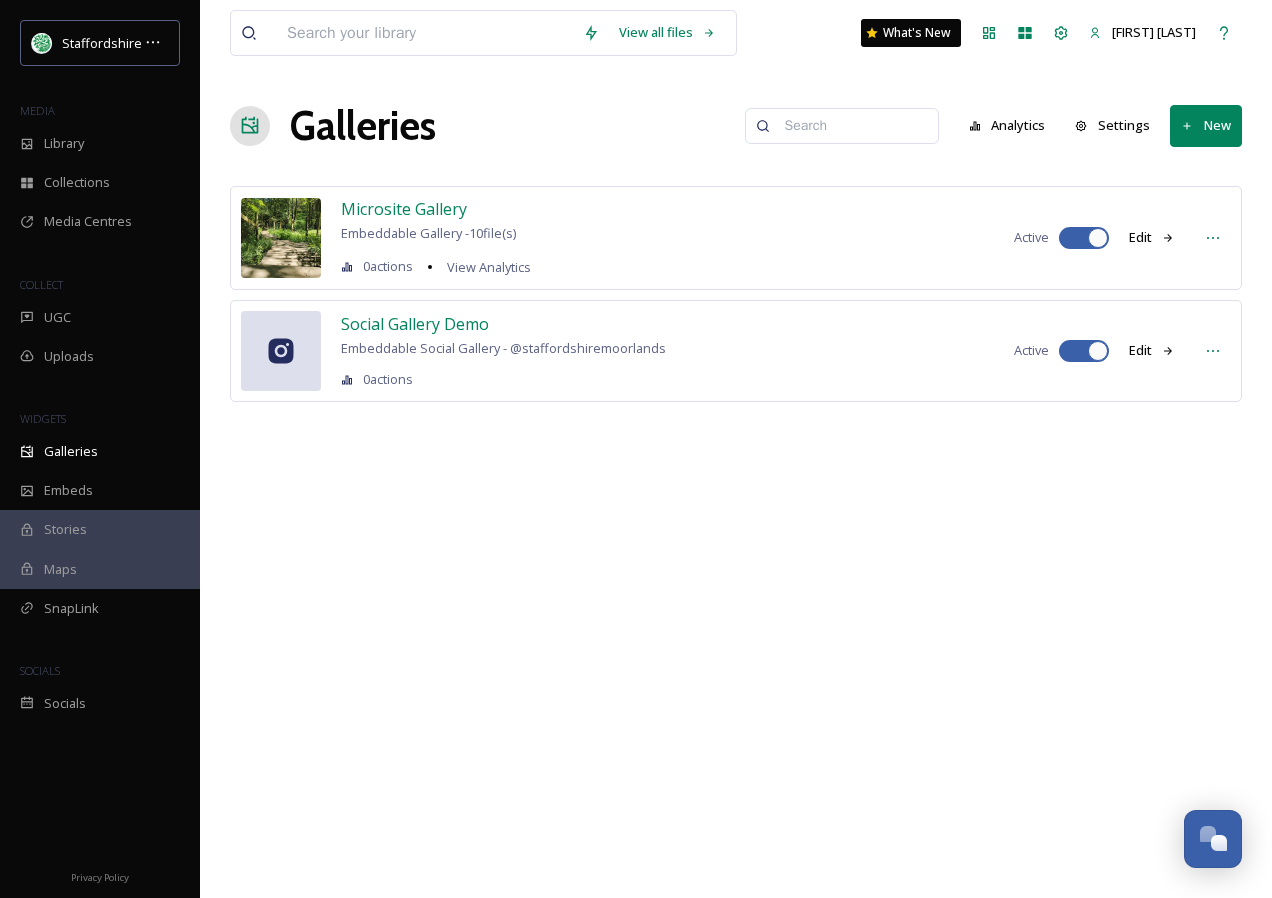 click at bounding box center [281, 238] 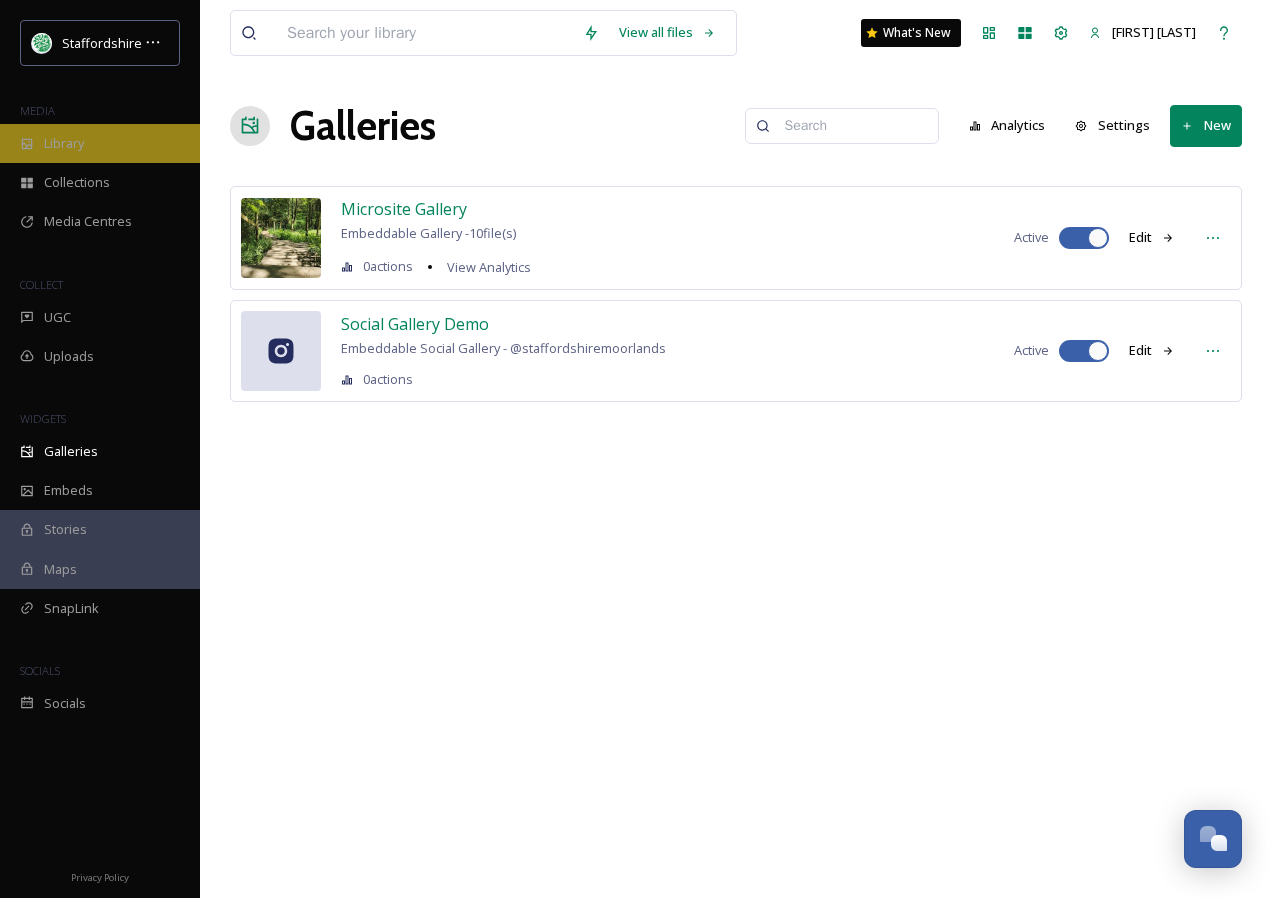 click on "Library" at bounding box center [100, 143] 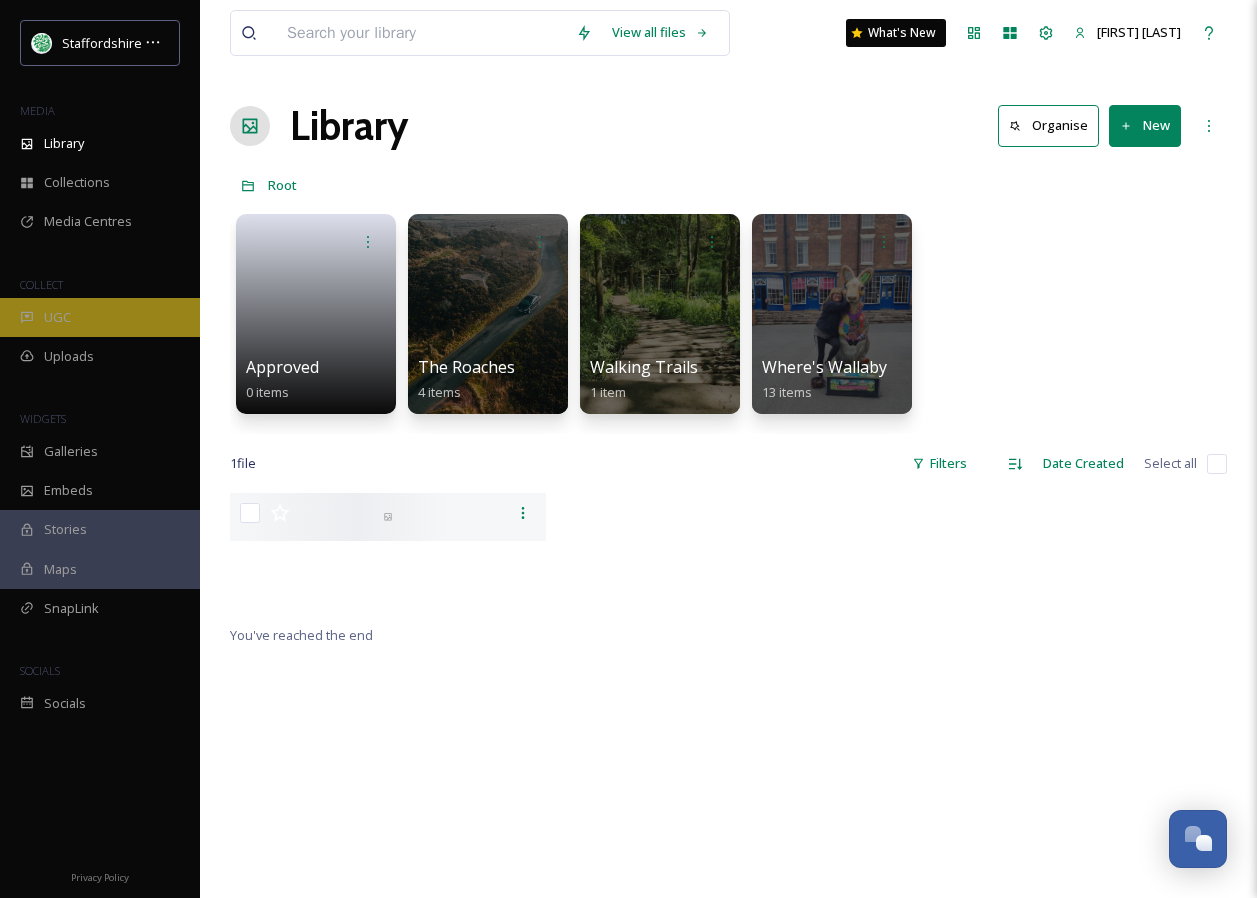 click on "UGC" at bounding box center [100, 317] 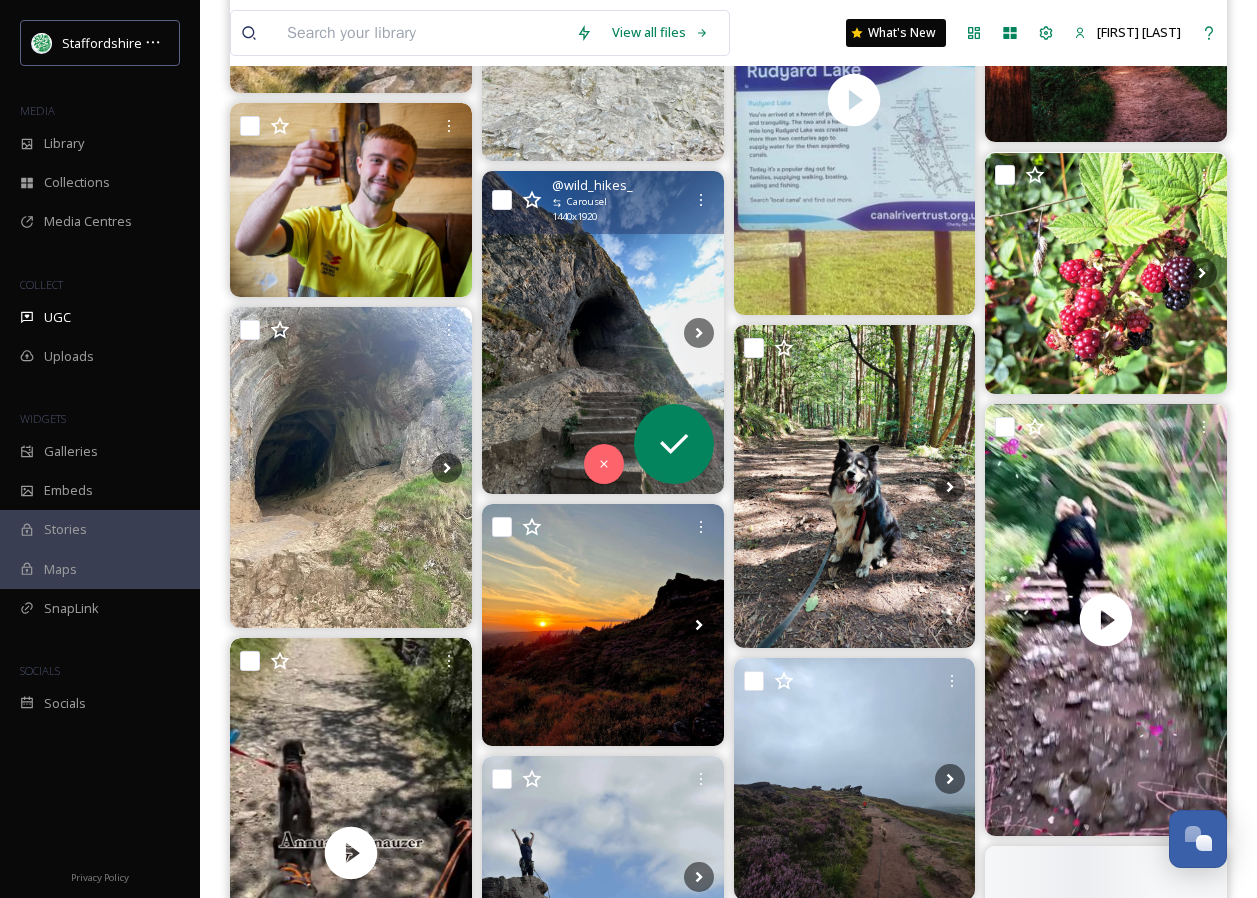 scroll, scrollTop: 2600, scrollLeft: 0, axis: vertical 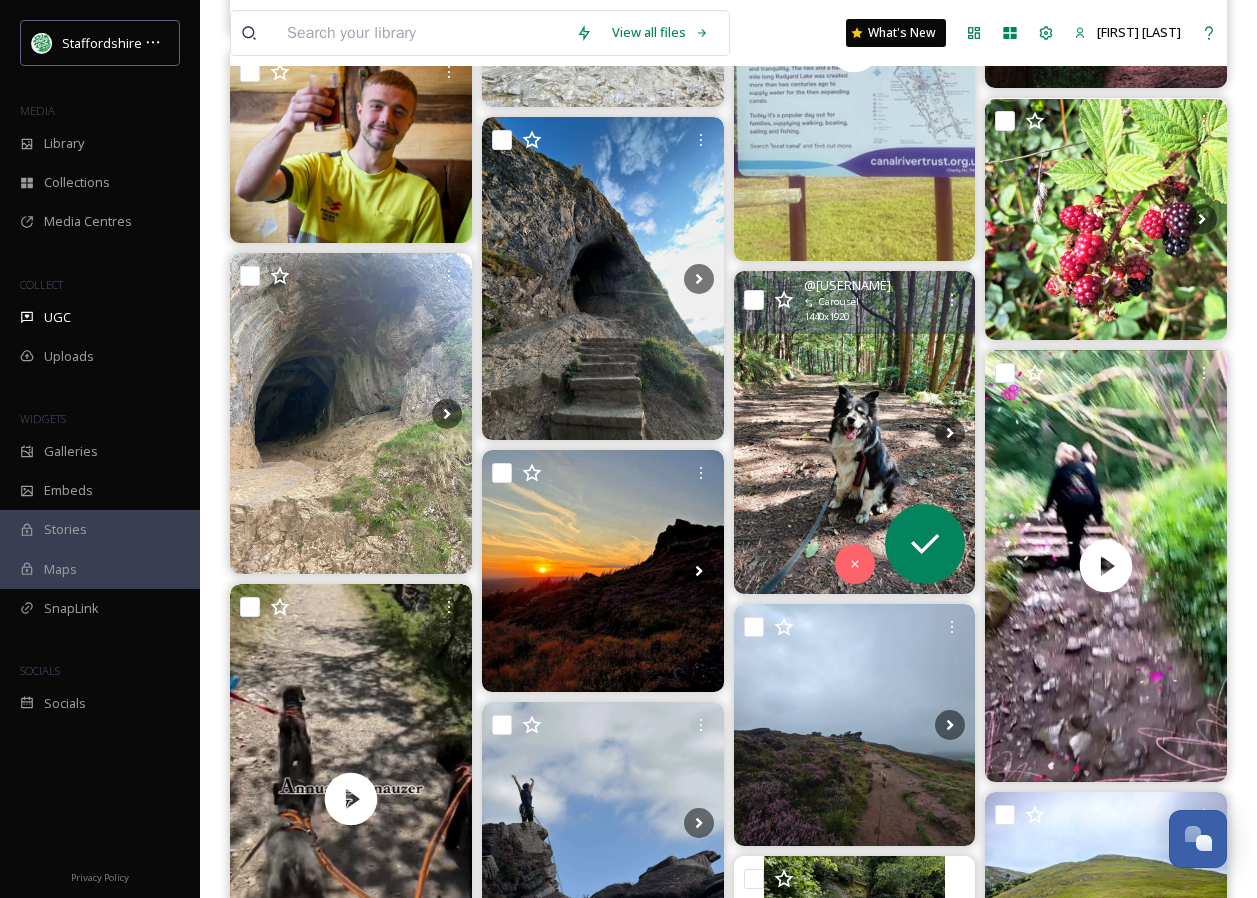 click at bounding box center (855, 432) 